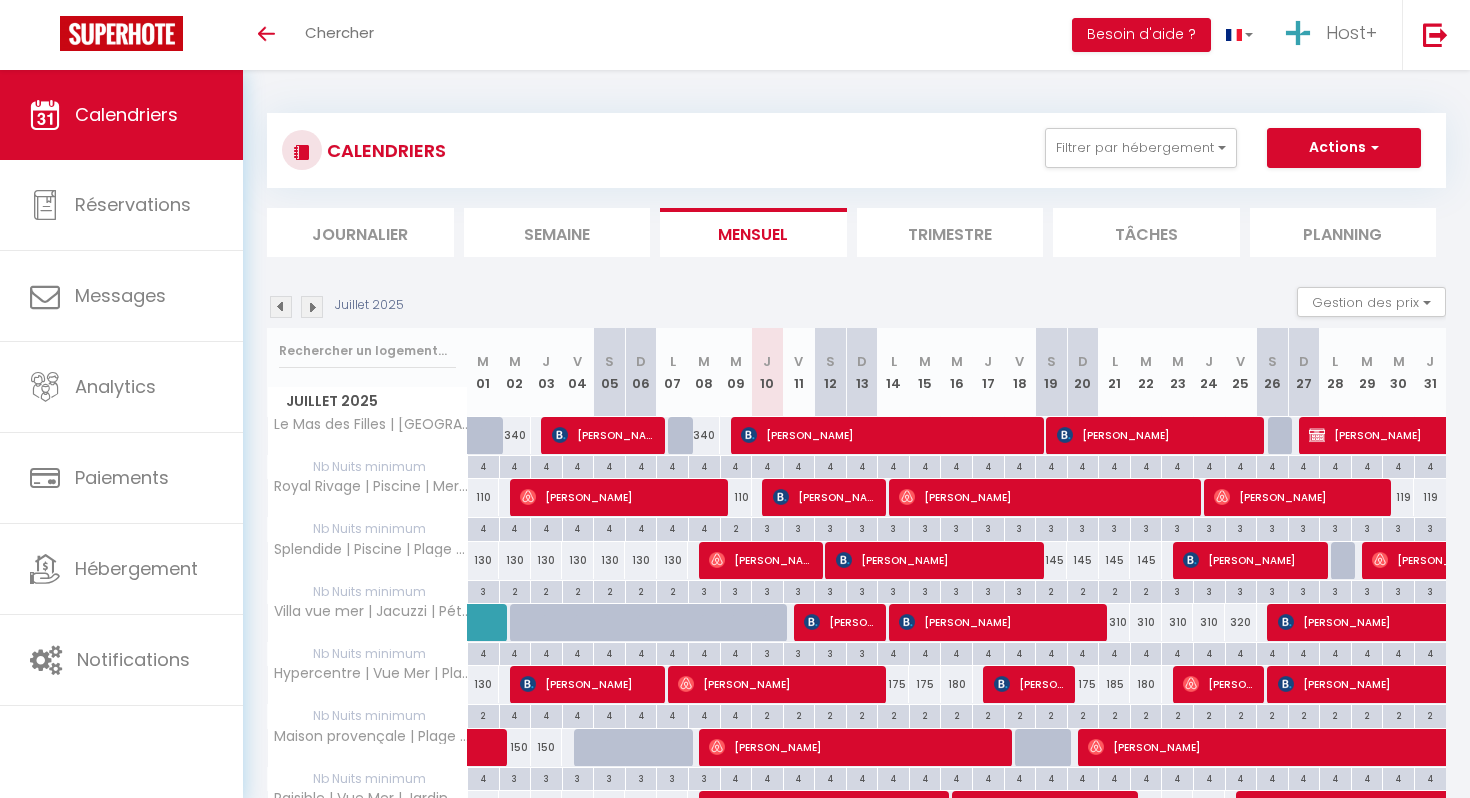 scroll, scrollTop: 0, scrollLeft: 0, axis: both 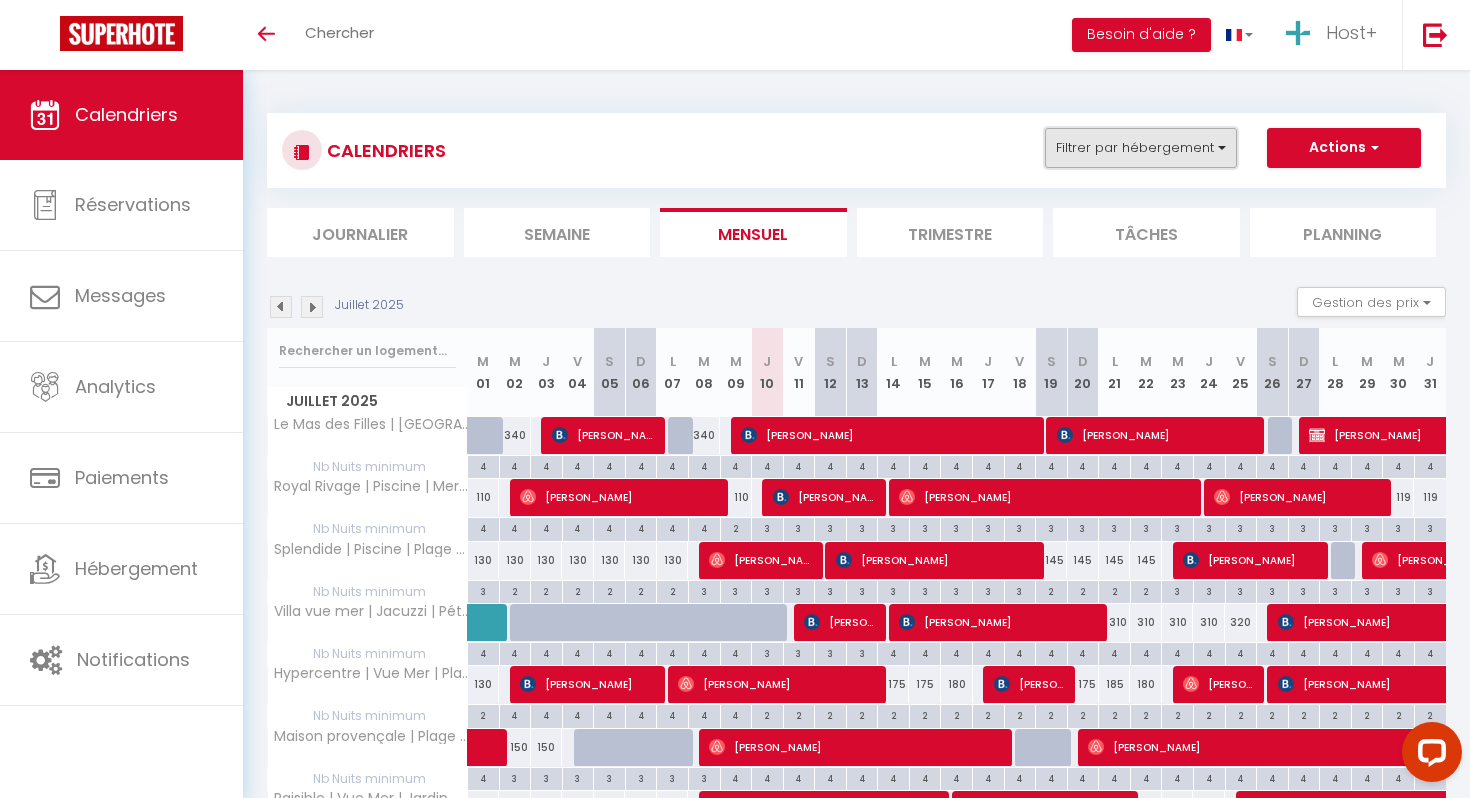 click on "Filtrer par hébergement" at bounding box center [1141, 148] 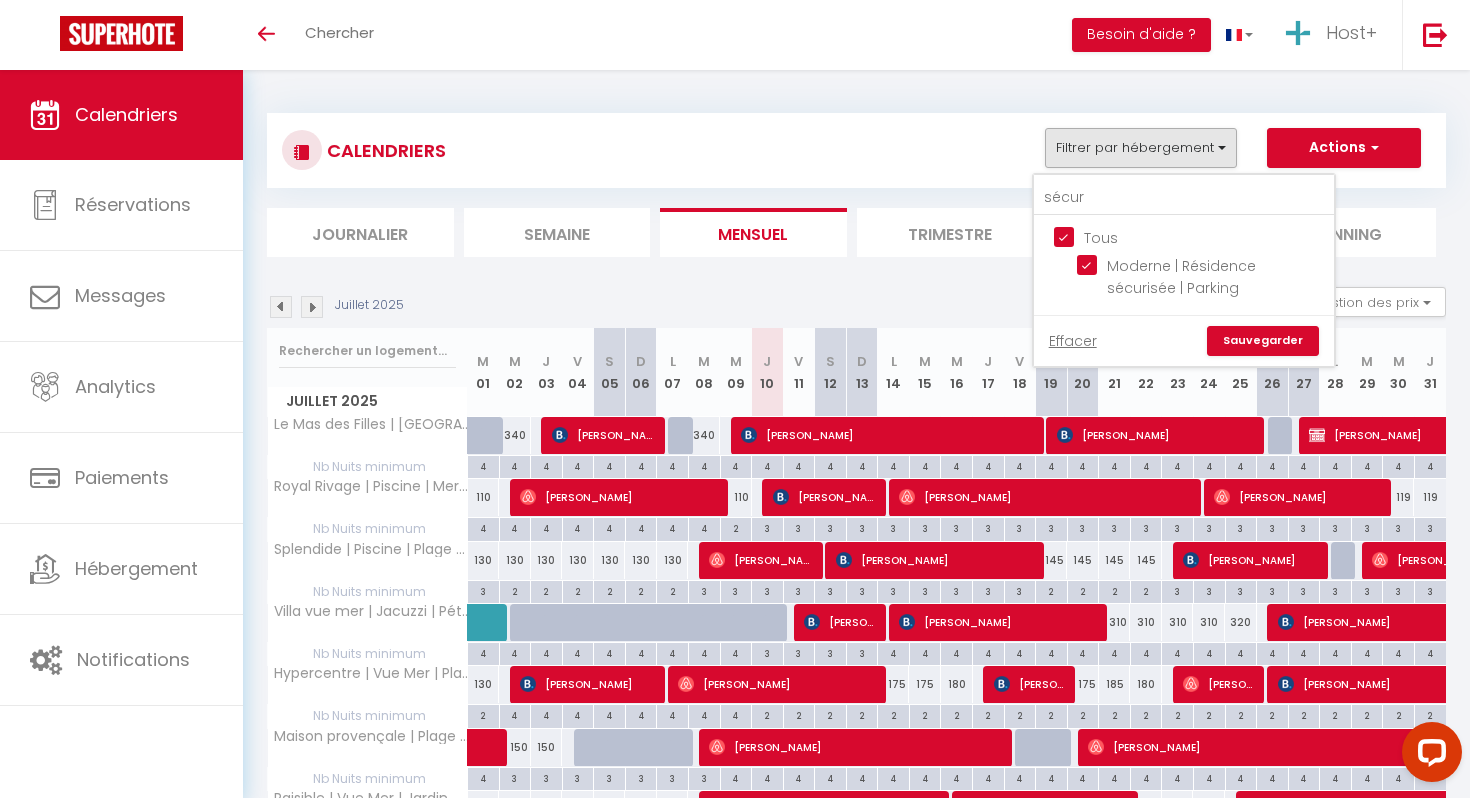 click on "Tous" at bounding box center [1204, 236] 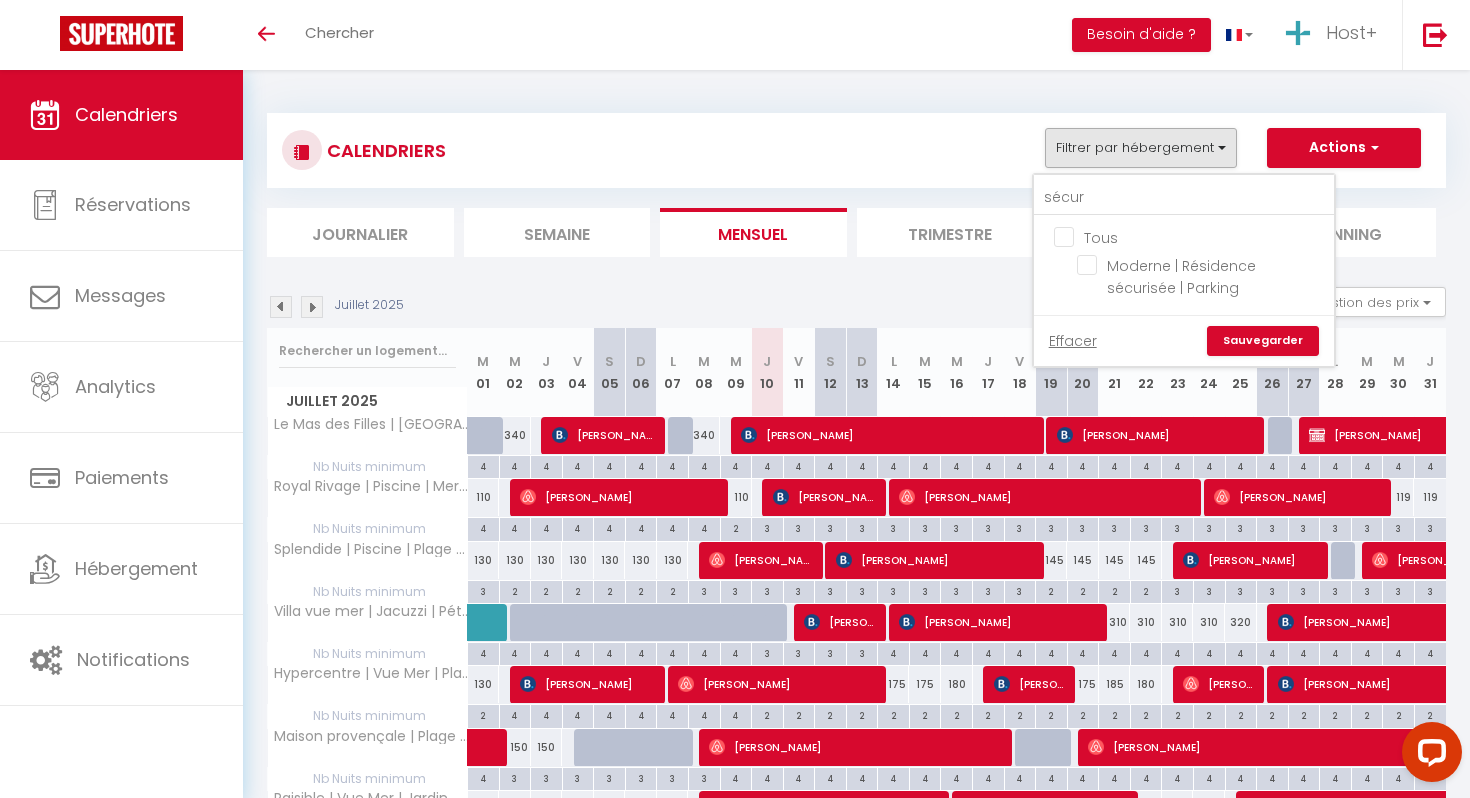 checkbox on "false" 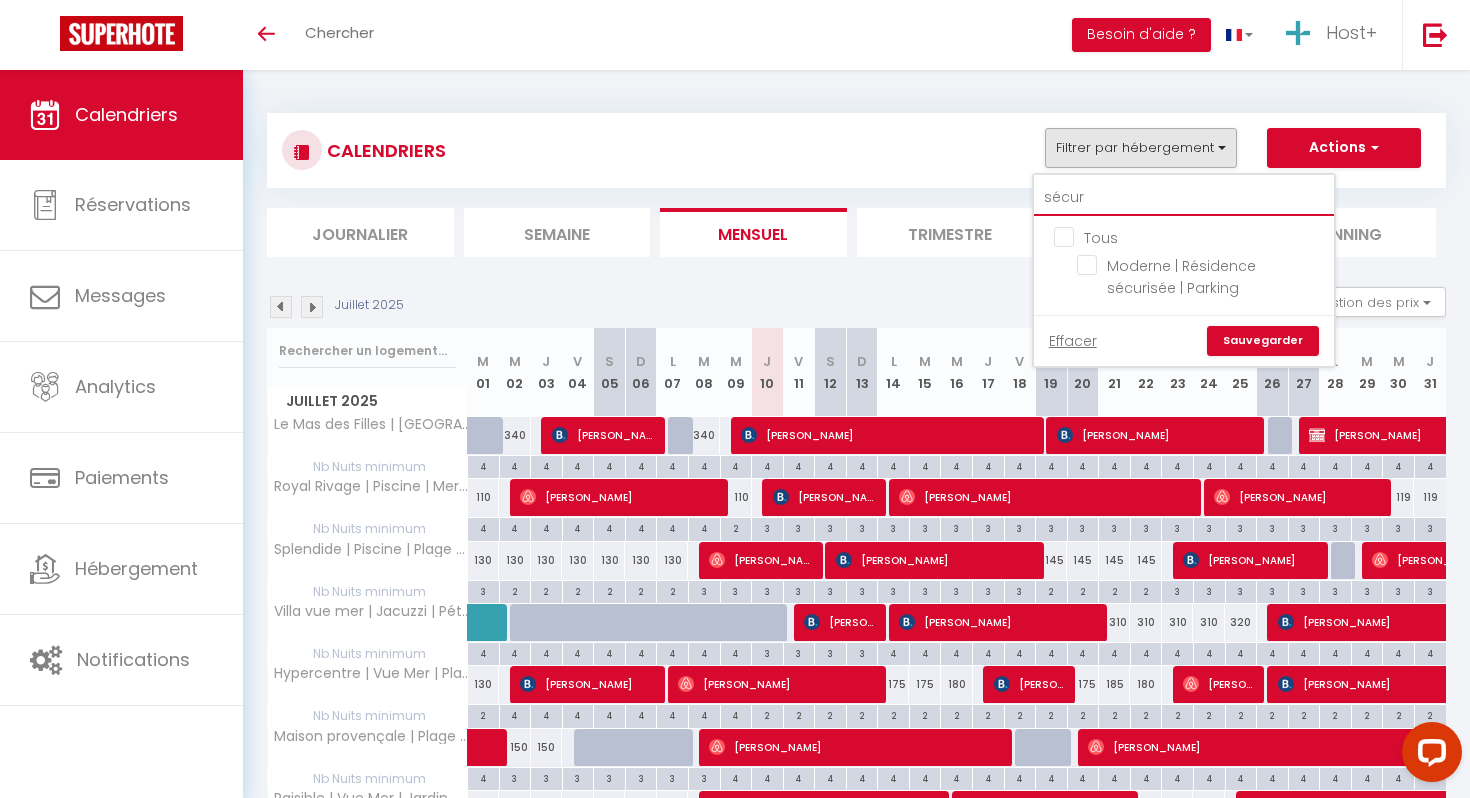 click on "sécur" at bounding box center [1184, 198] 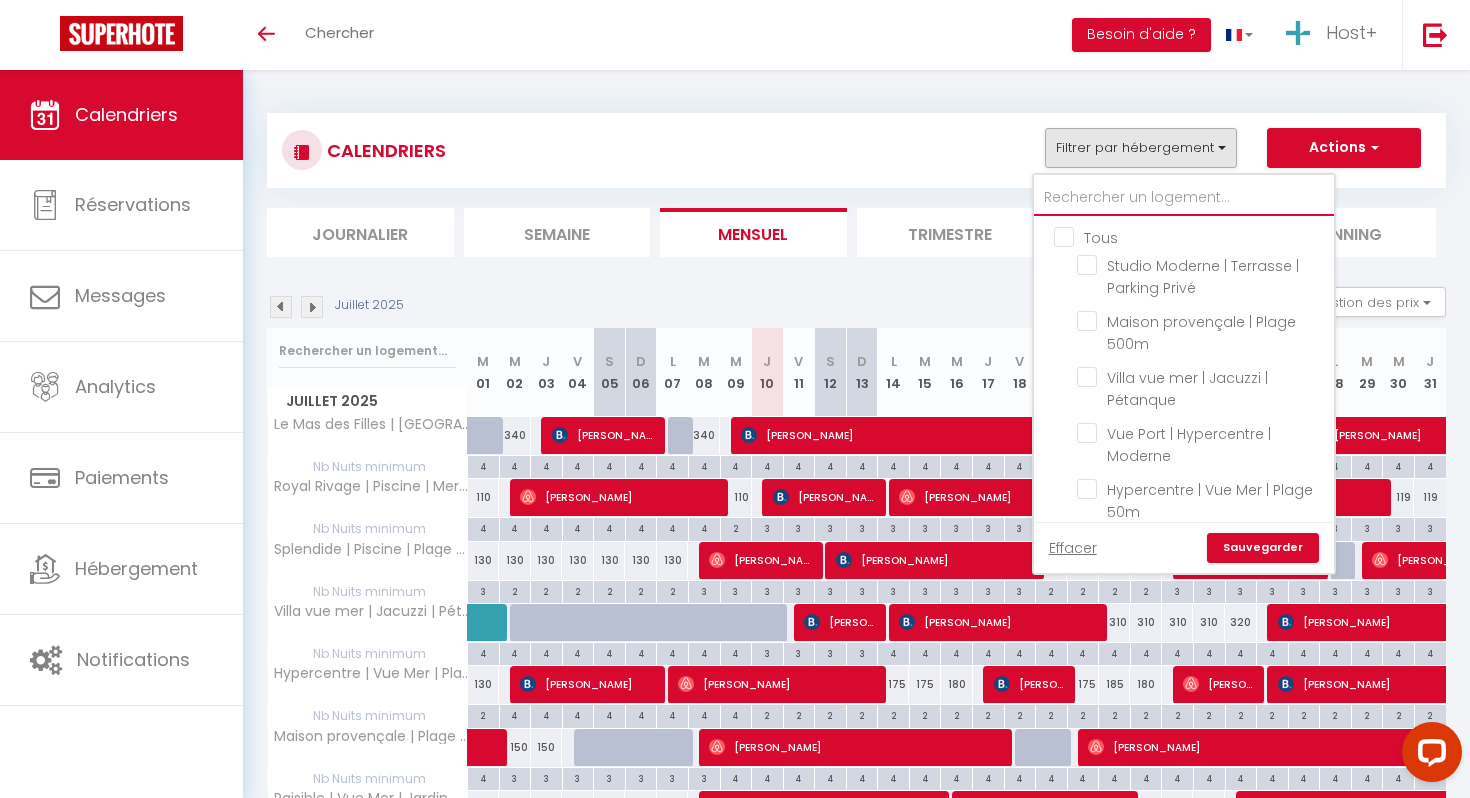 type 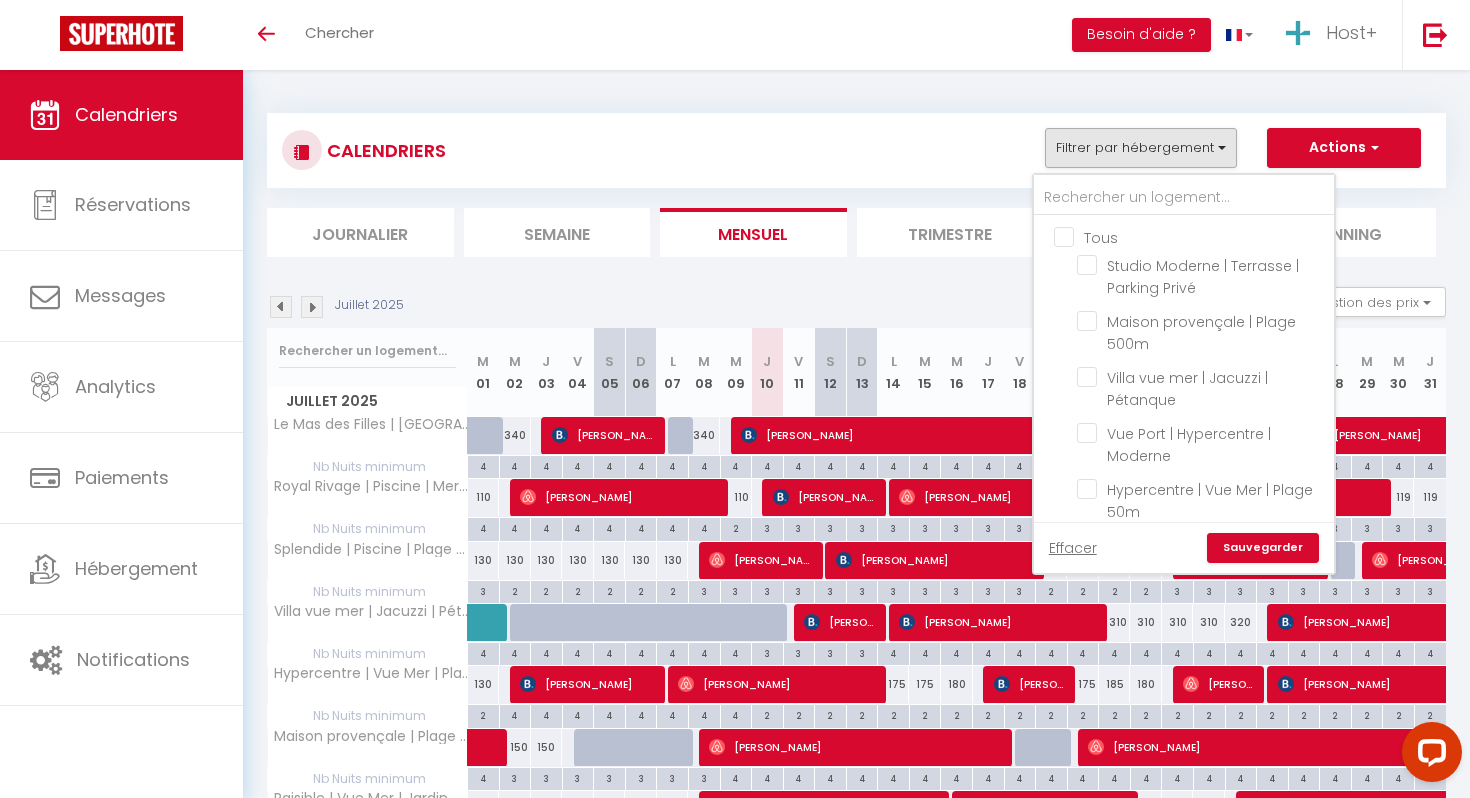 click on "Sauvegarder" at bounding box center [1263, 548] 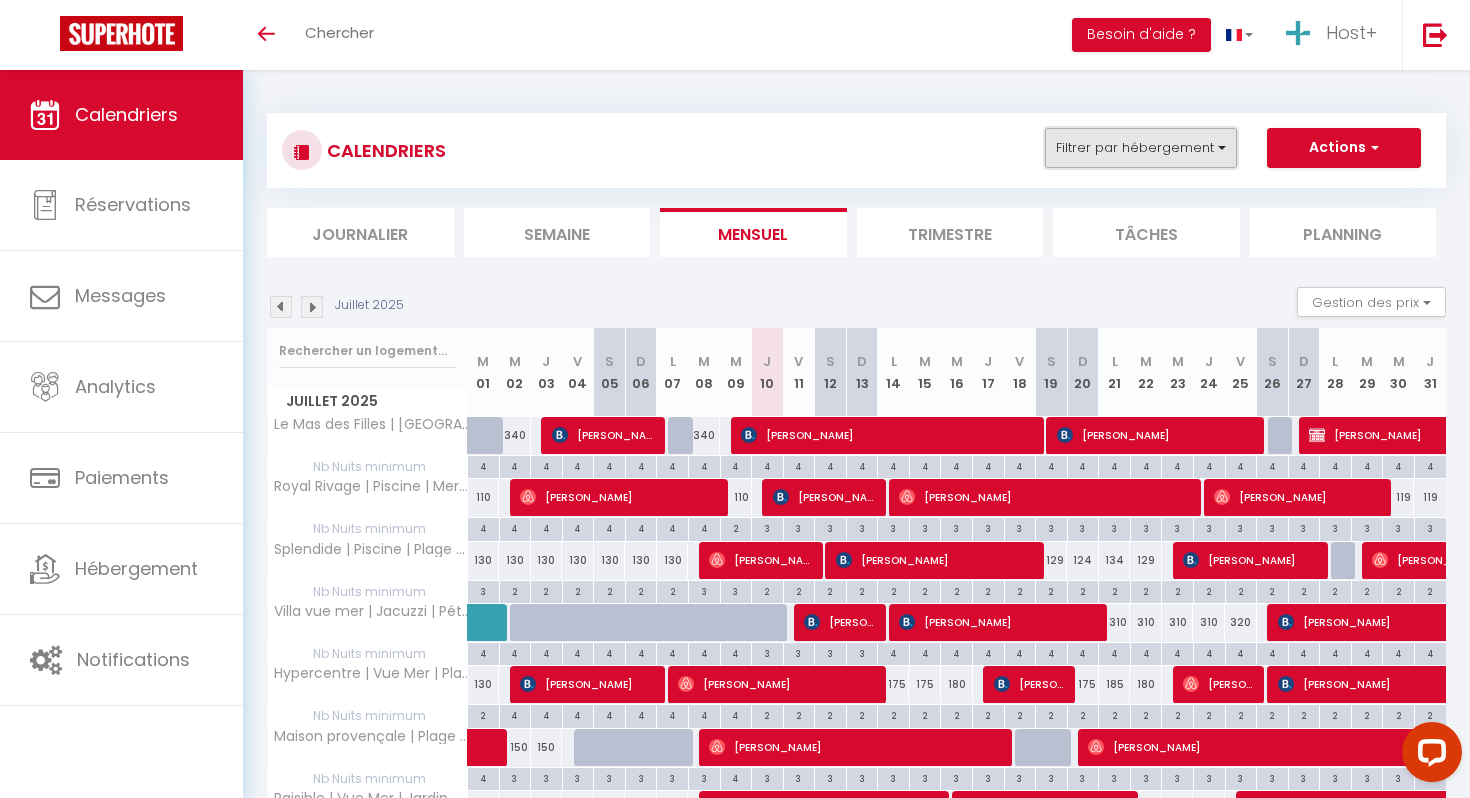 click on "Filtrer par hébergement" at bounding box center [1141, 148] 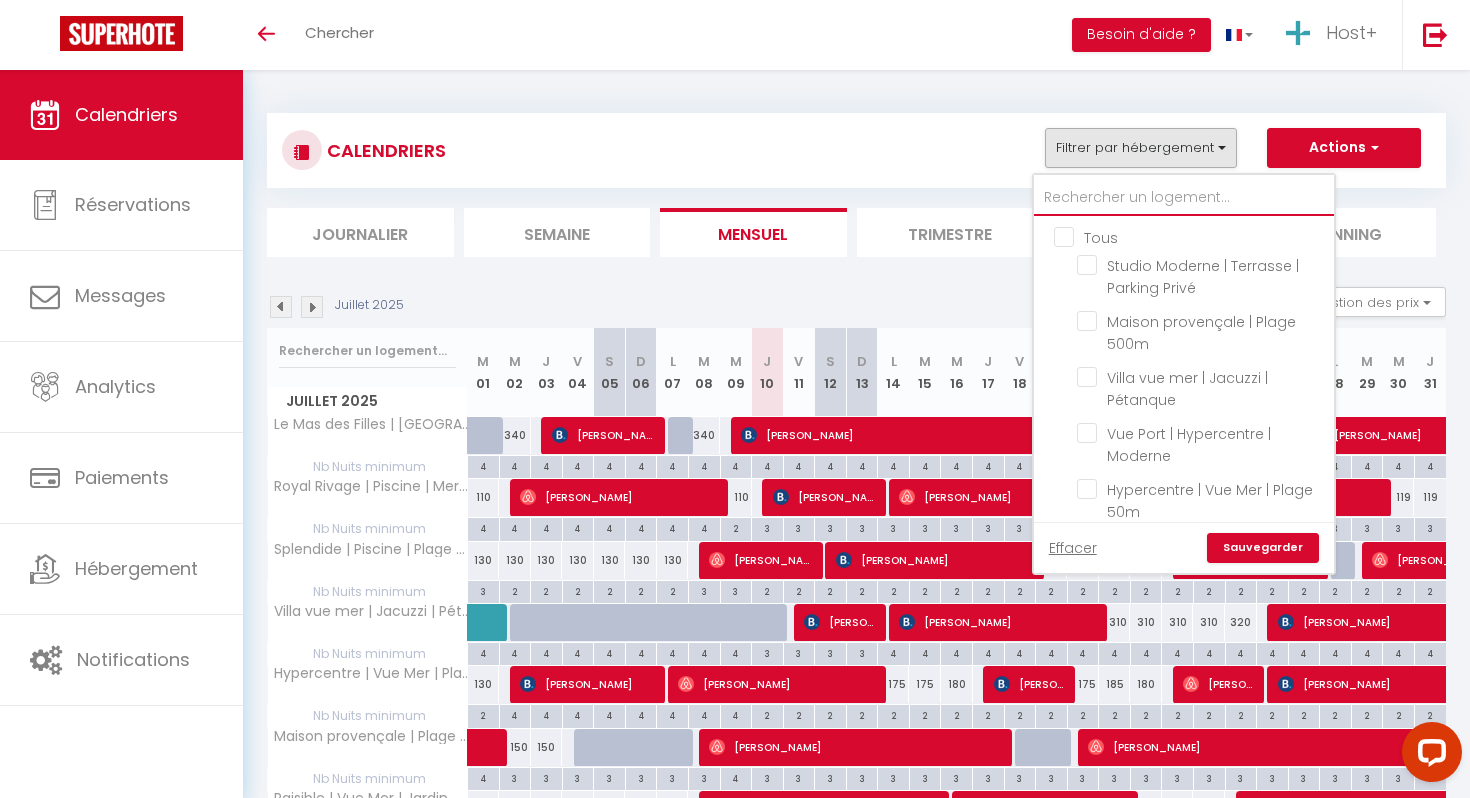 click at bounding box center [1184, 198] 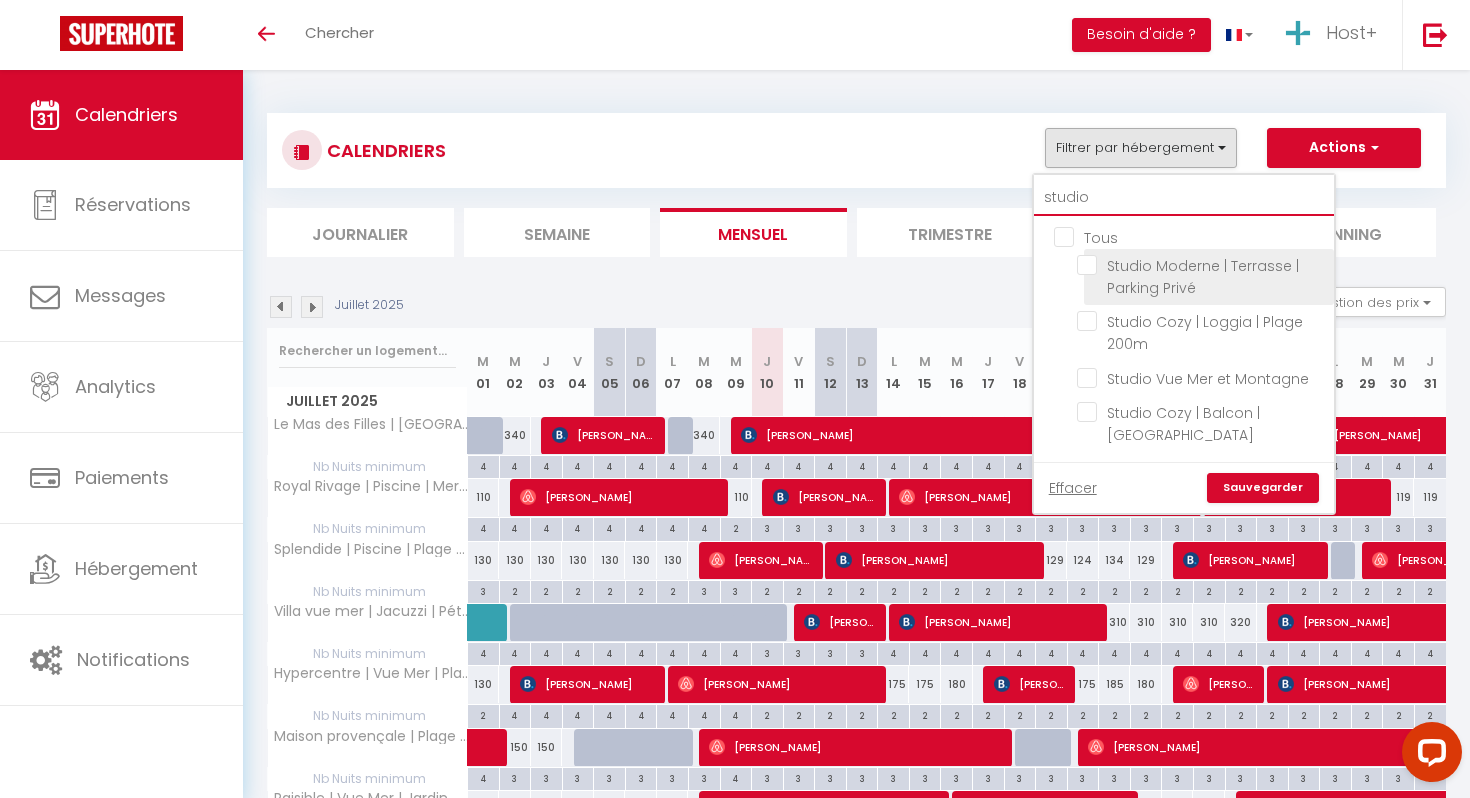 type on "studio" 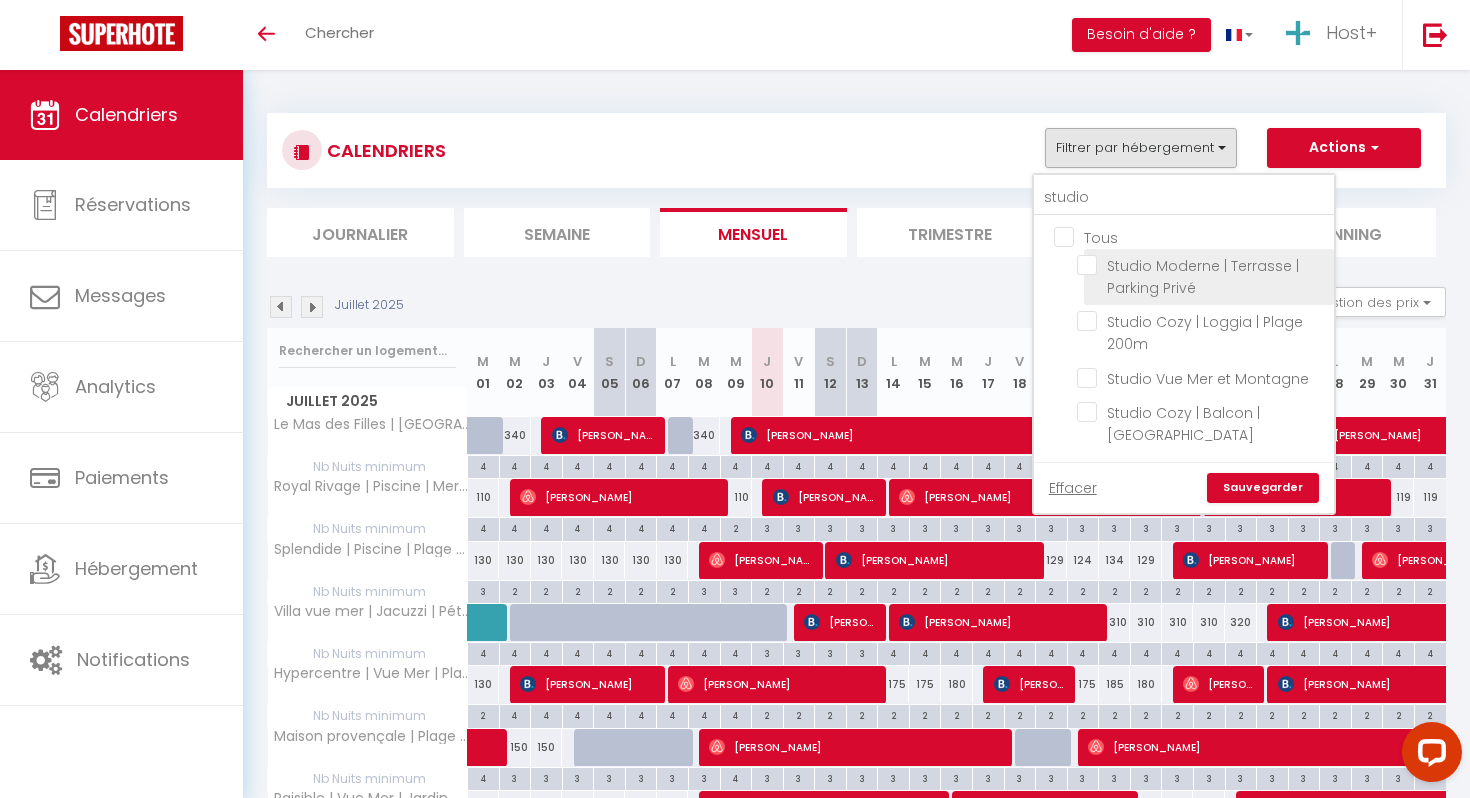 click on "Studio Moderne | Terrasse | Parking Privé" at bounding box center [1202, 265] 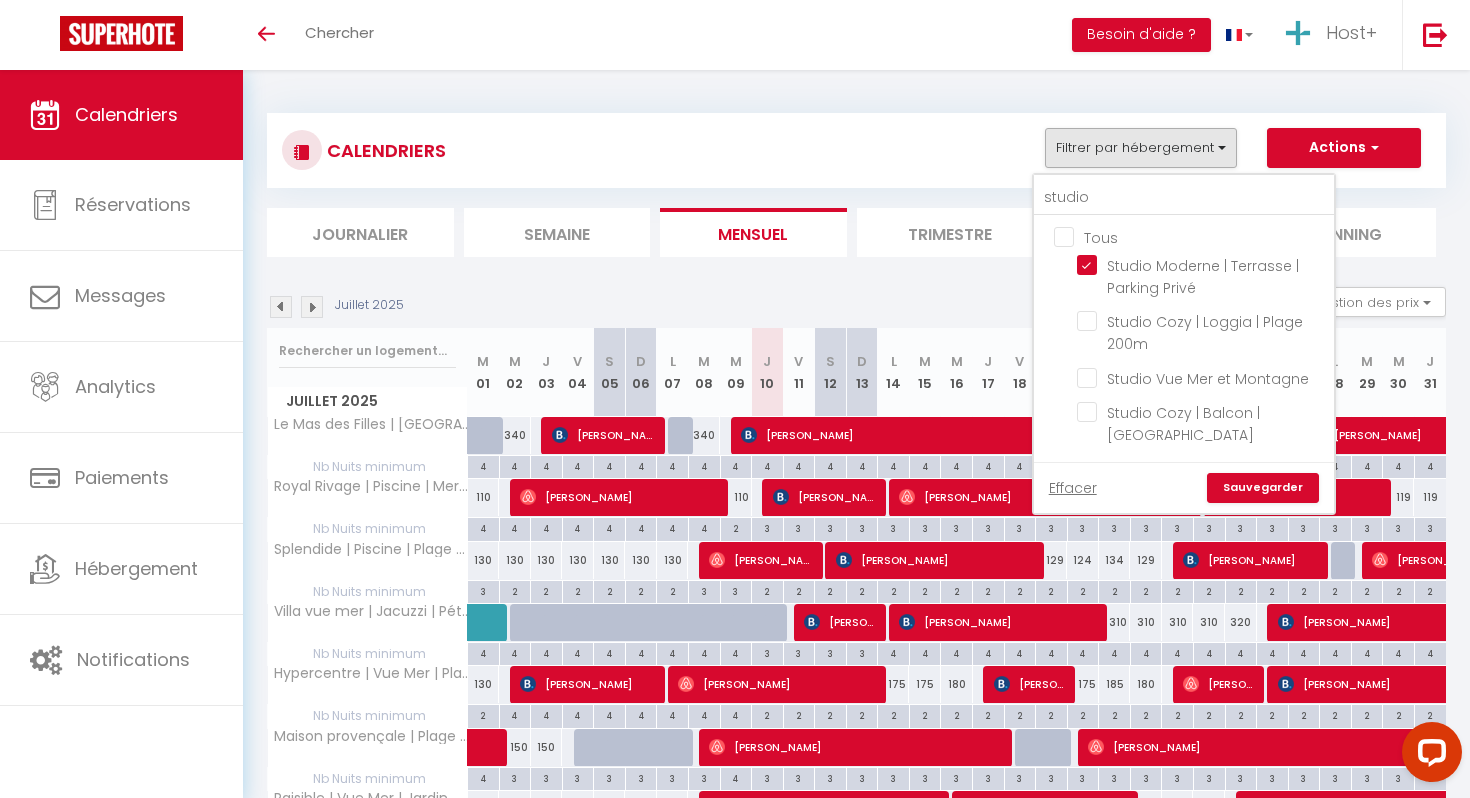 click on "Sauvegarder" at bounding box center (1263, 488) 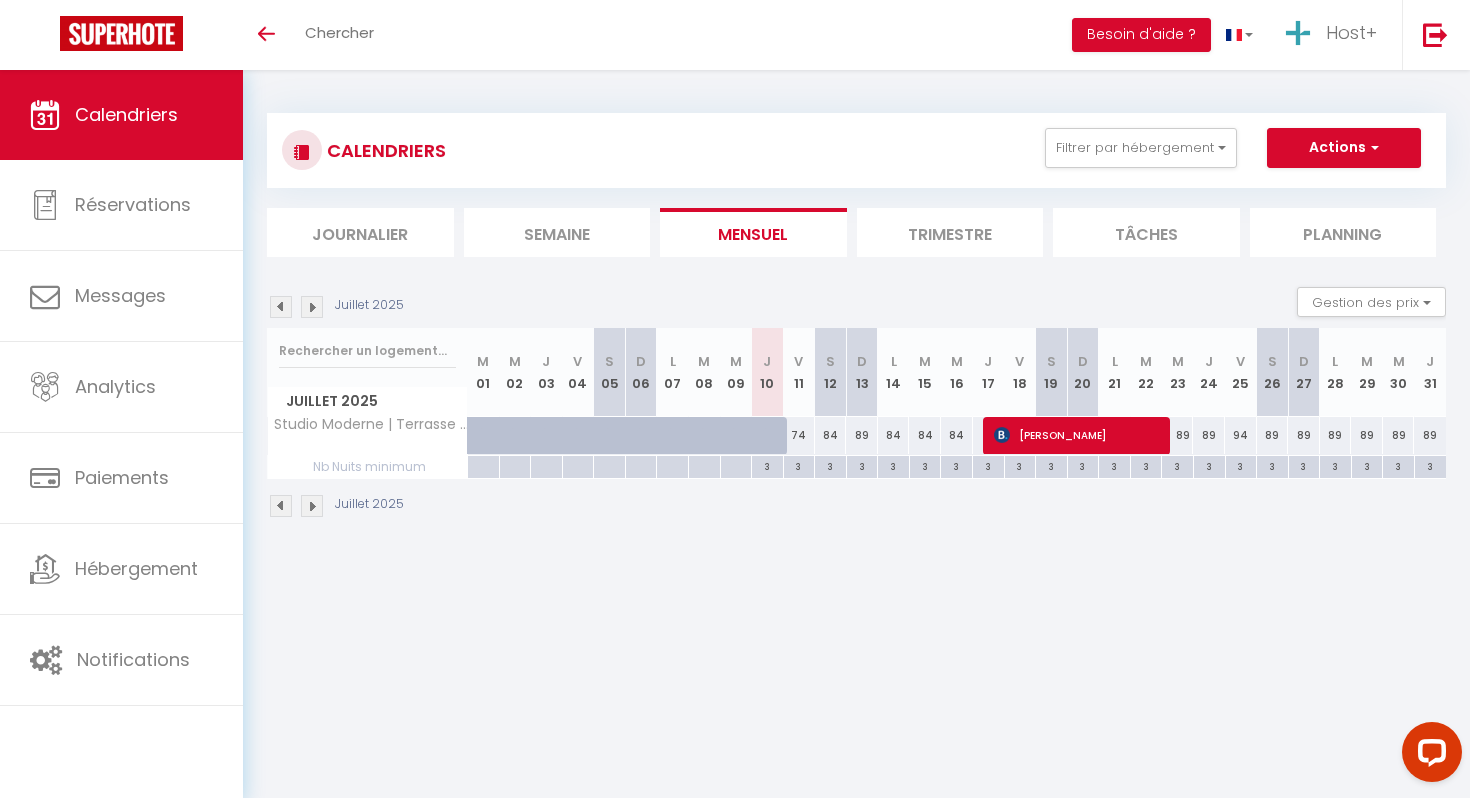 type 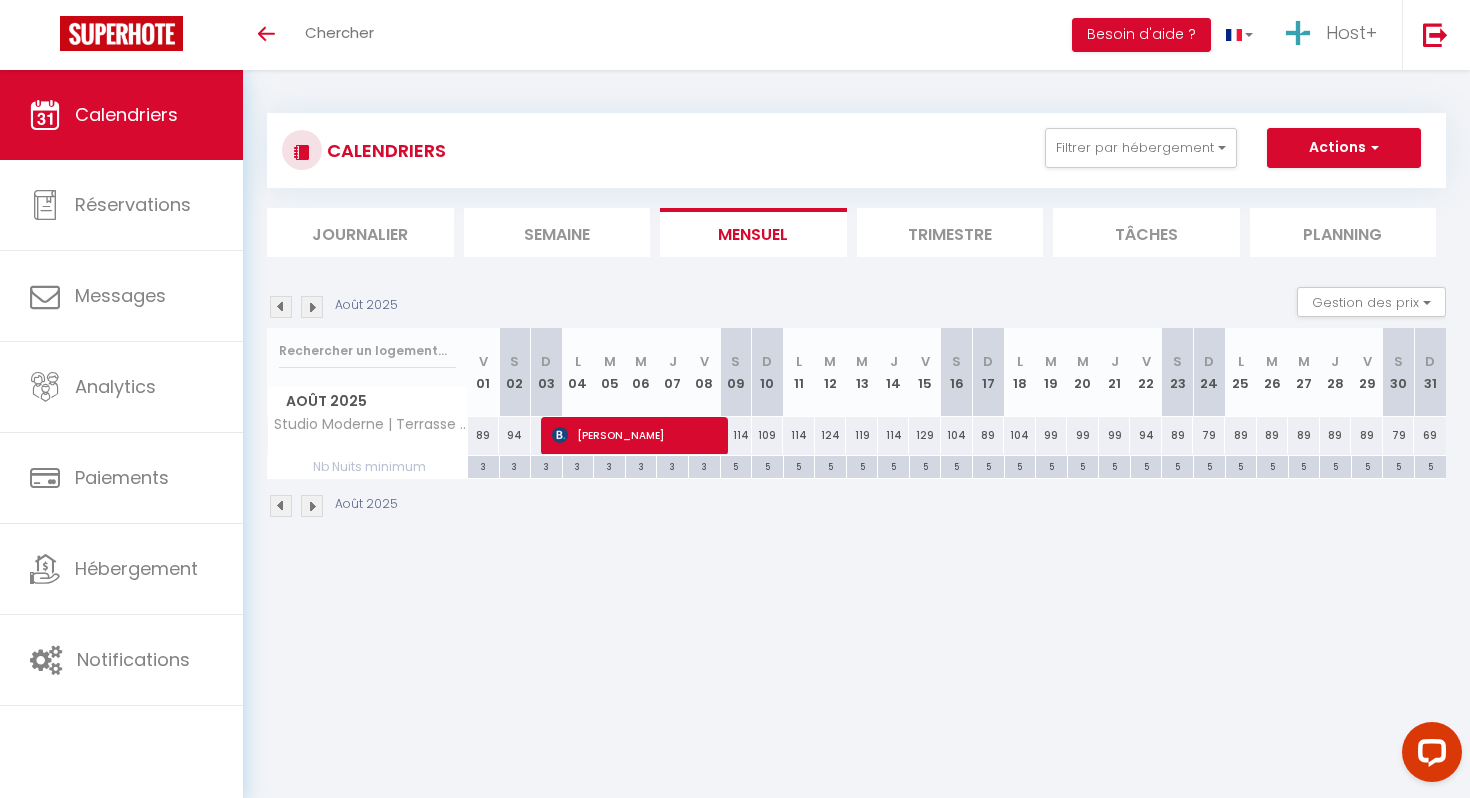 click on "Août 2025" at bounding box center [335, 506] 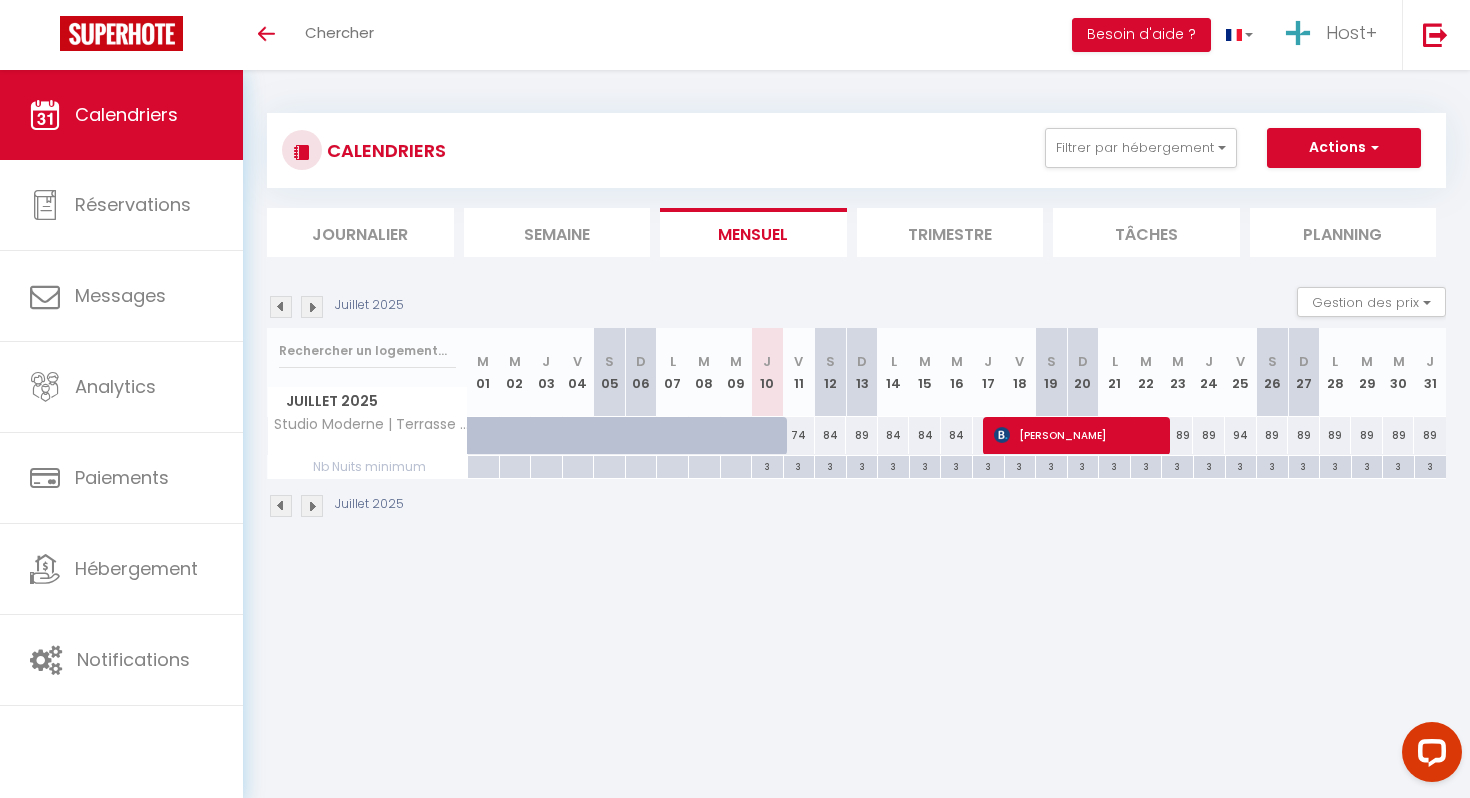 click at bounding box center (312, 506) 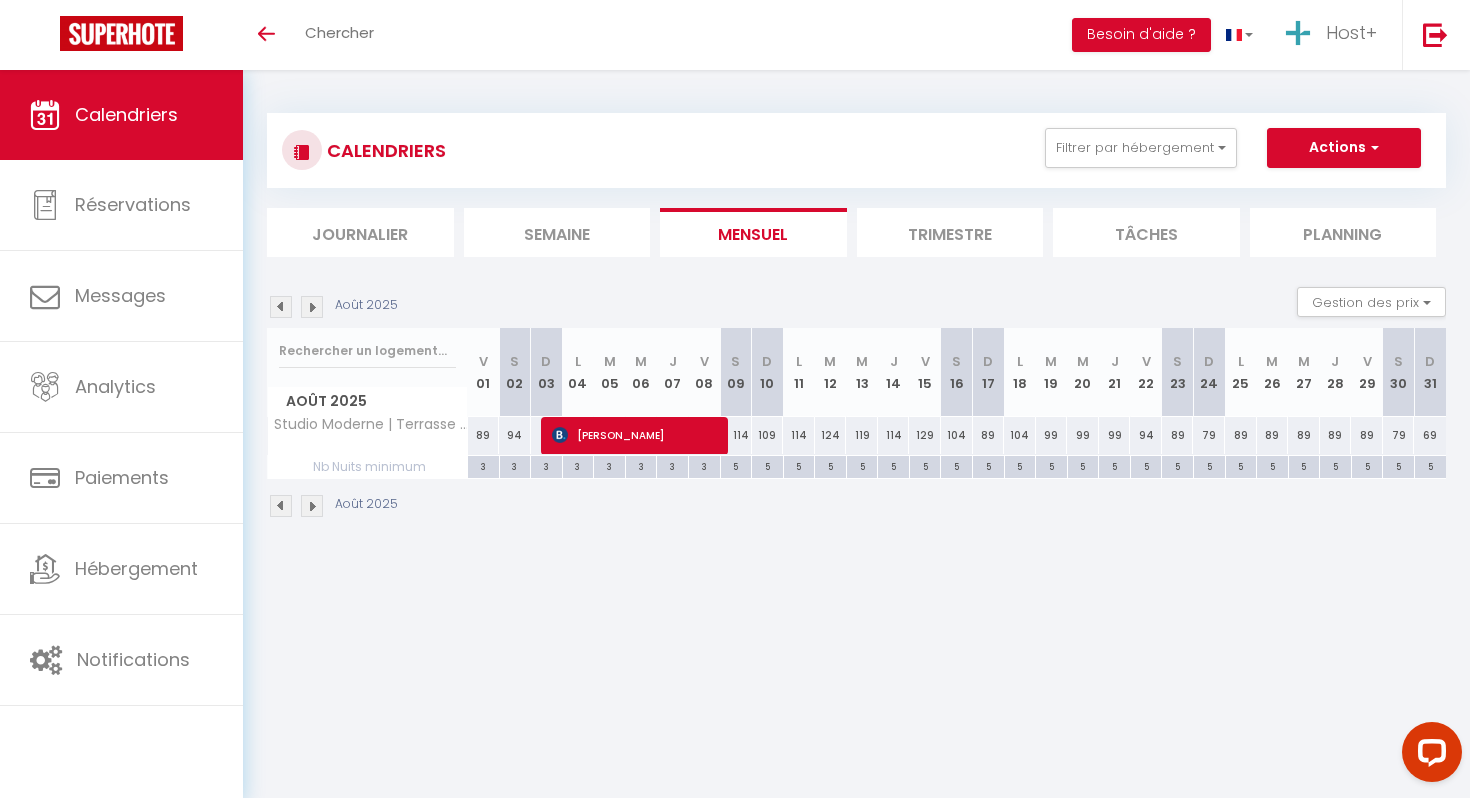 click at bounding box center [281, 506] 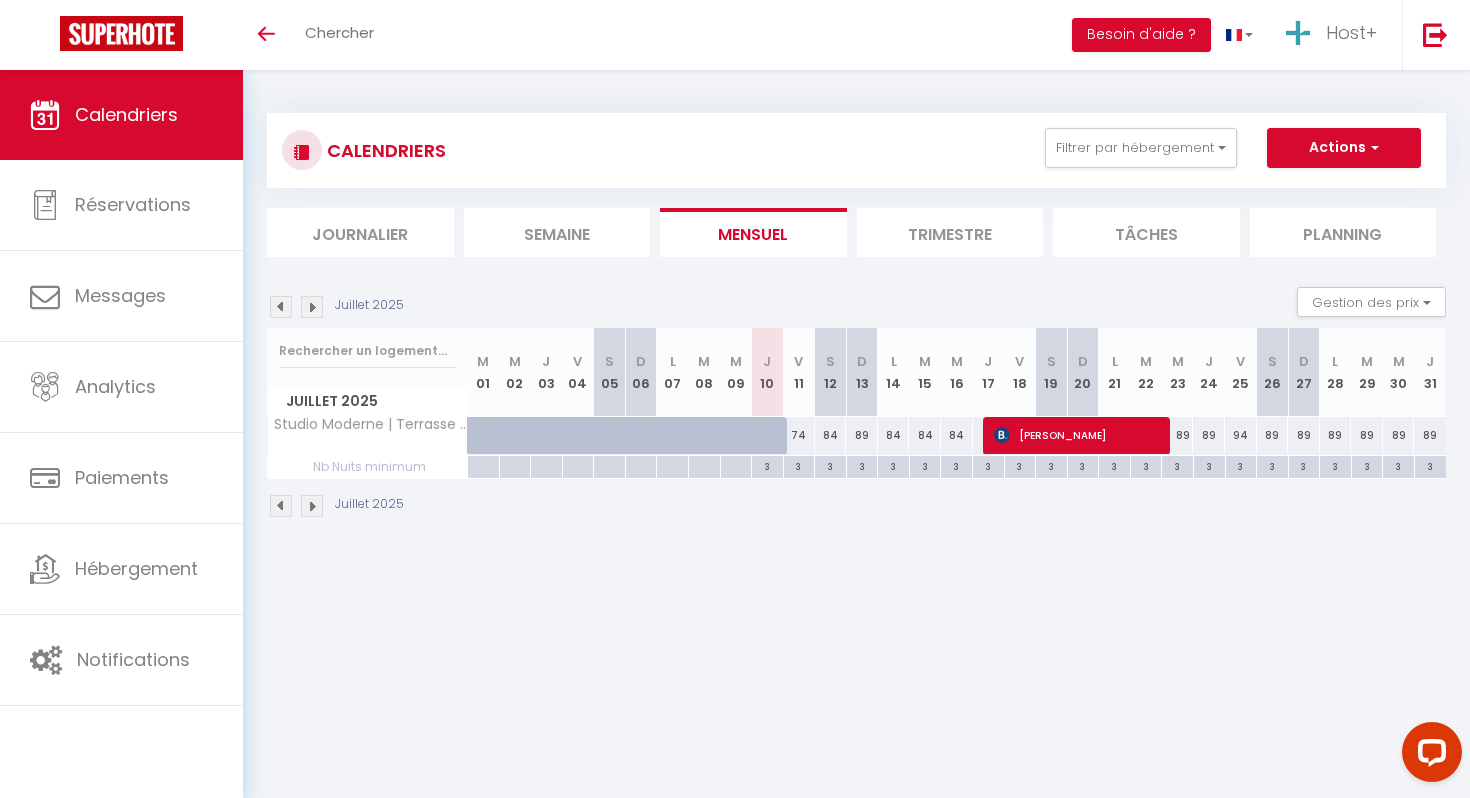 click at bounding box center (312, 506) 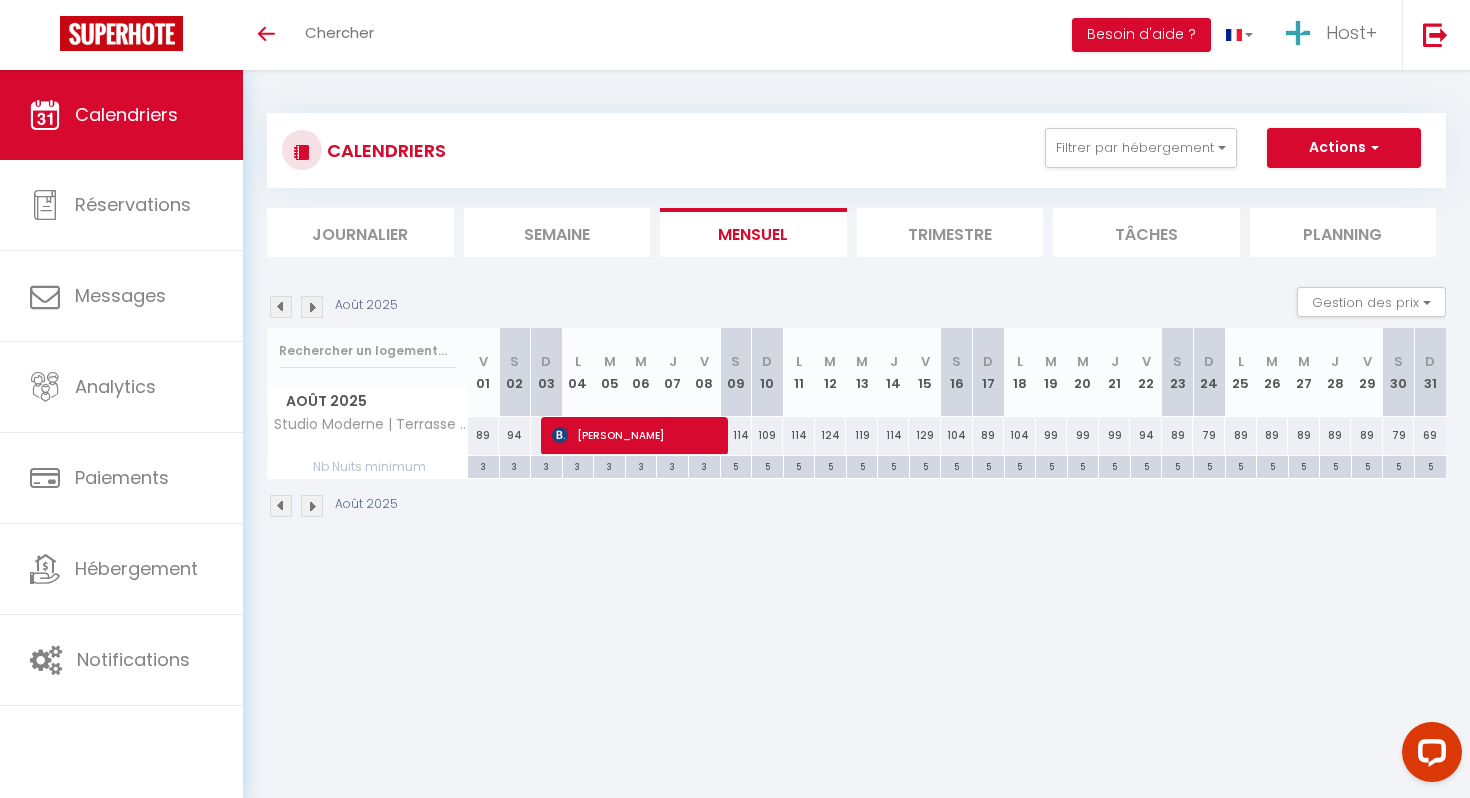 click at bounding box center [312, 506] 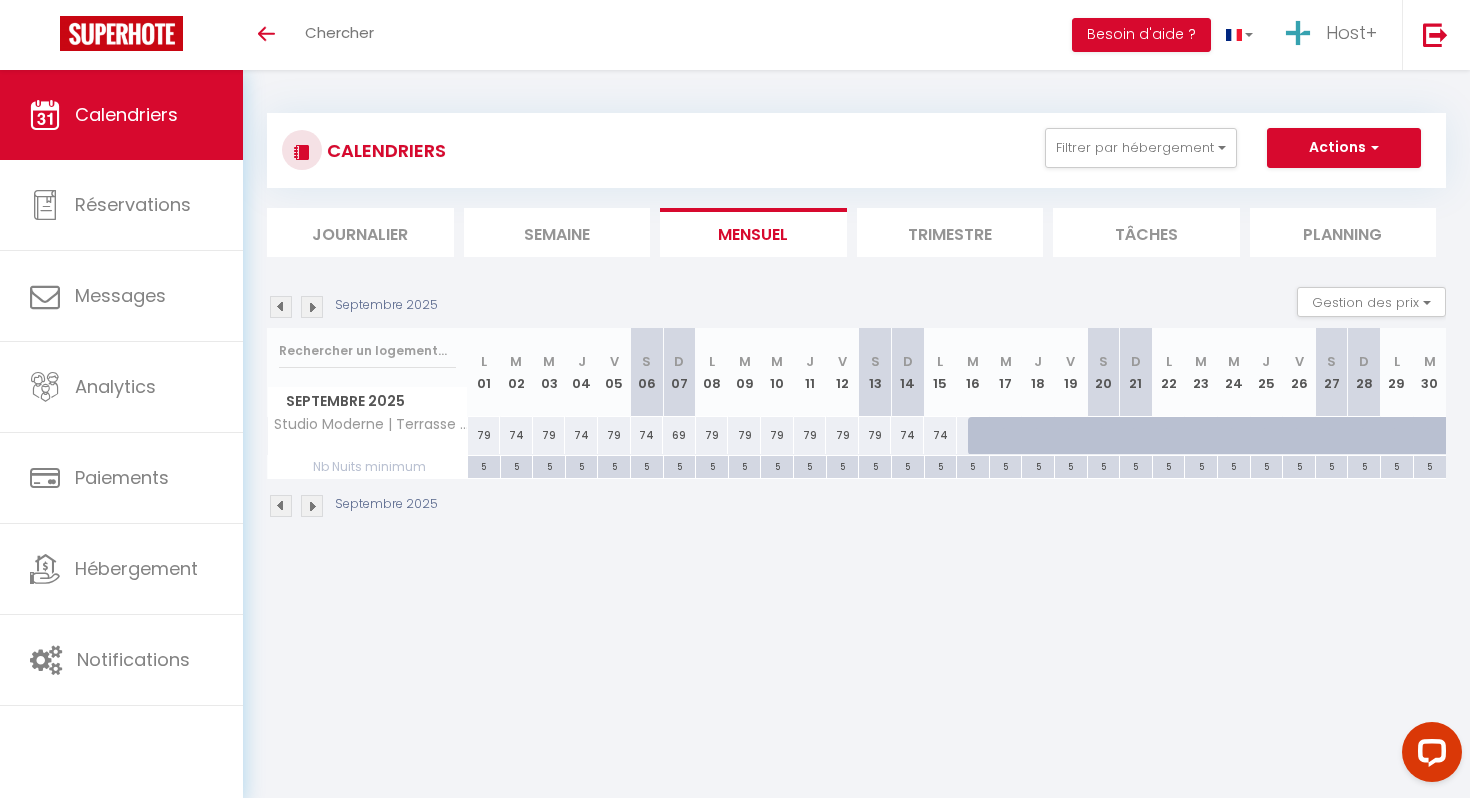 click at bounding box center (281, 506) 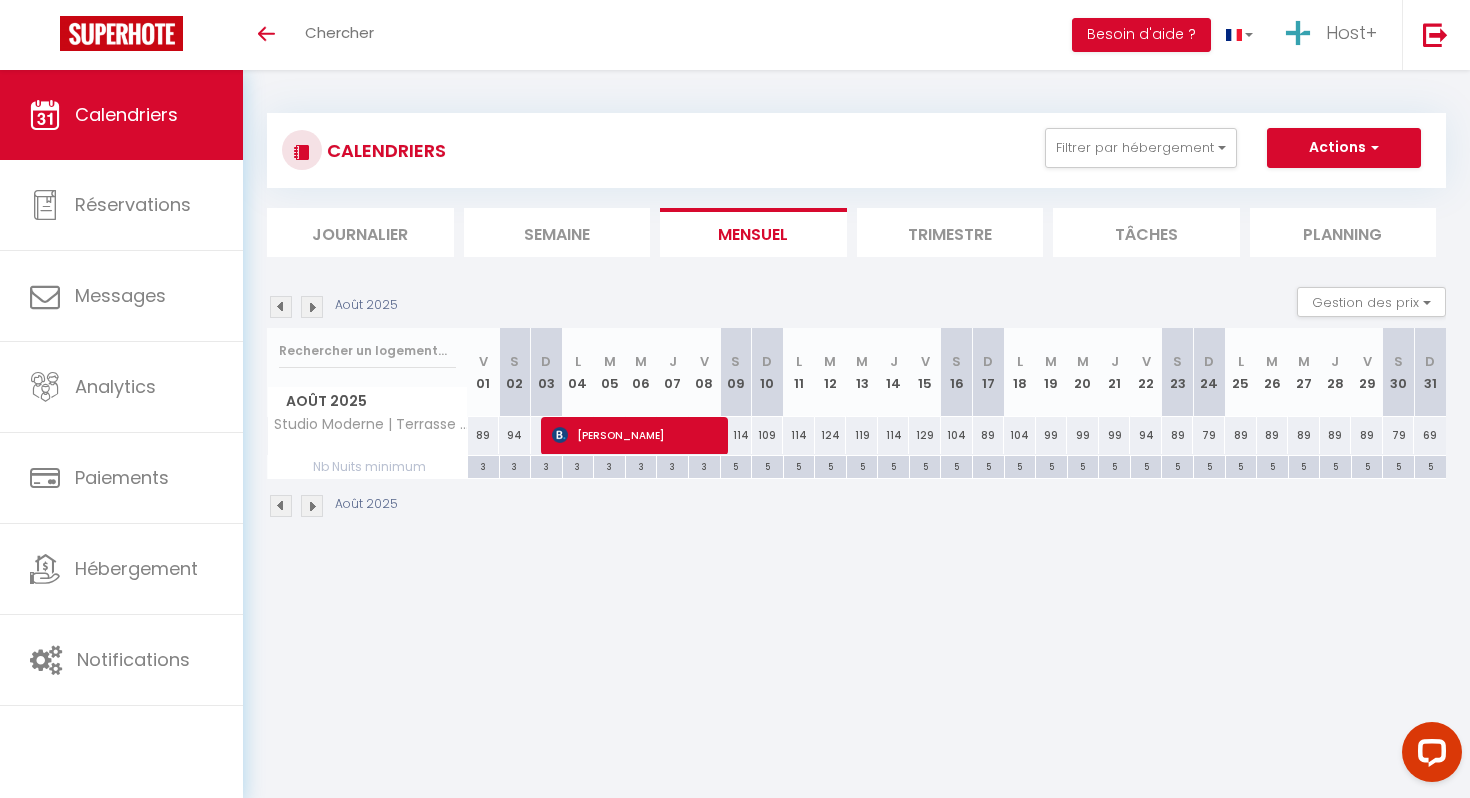 click at bounding box center [281, 506] 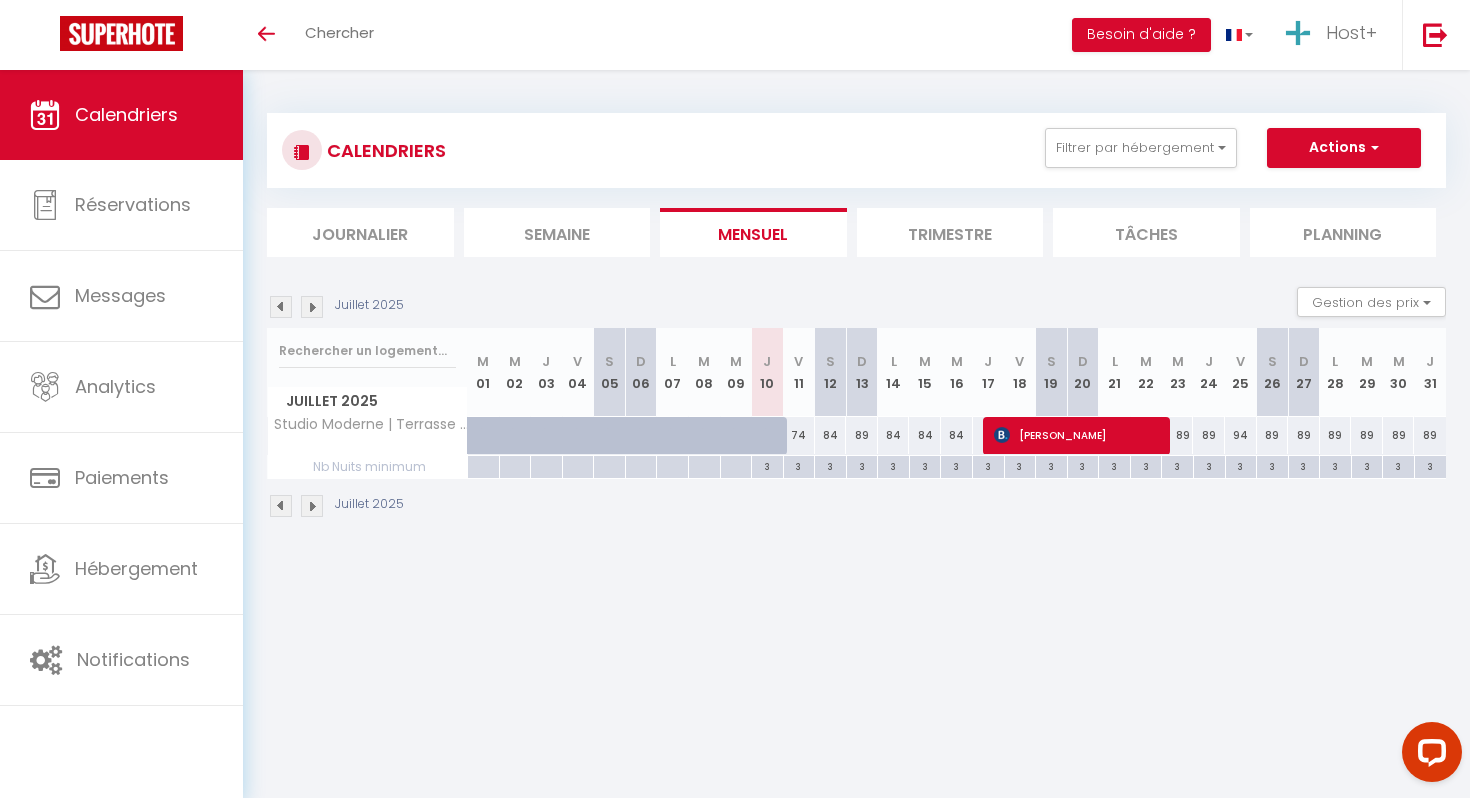 click at bounding box center [312, 506] 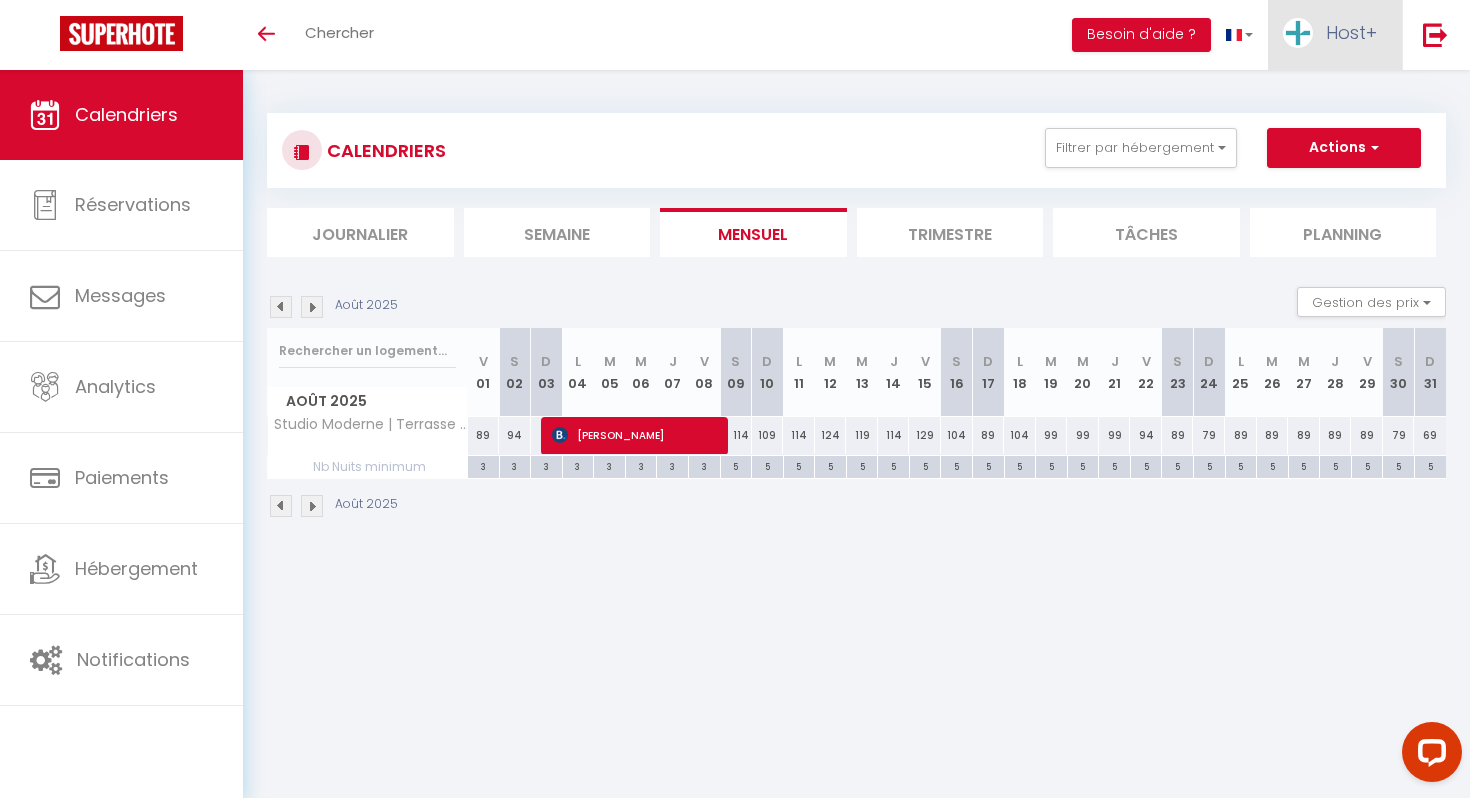 click on "Host+" at bounding box center [1335, 35] 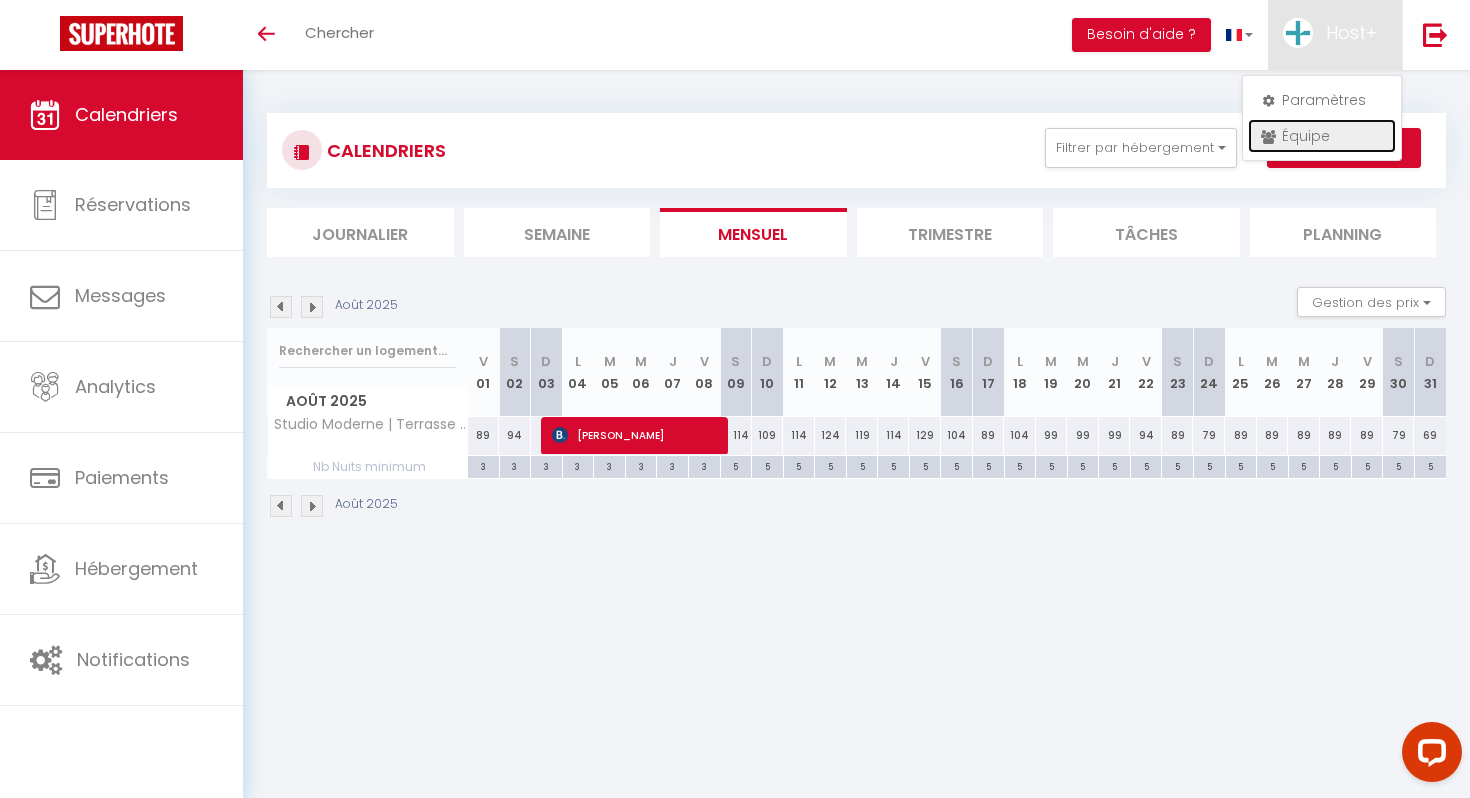click on "Équipe" at bounding box center [1322, 136] 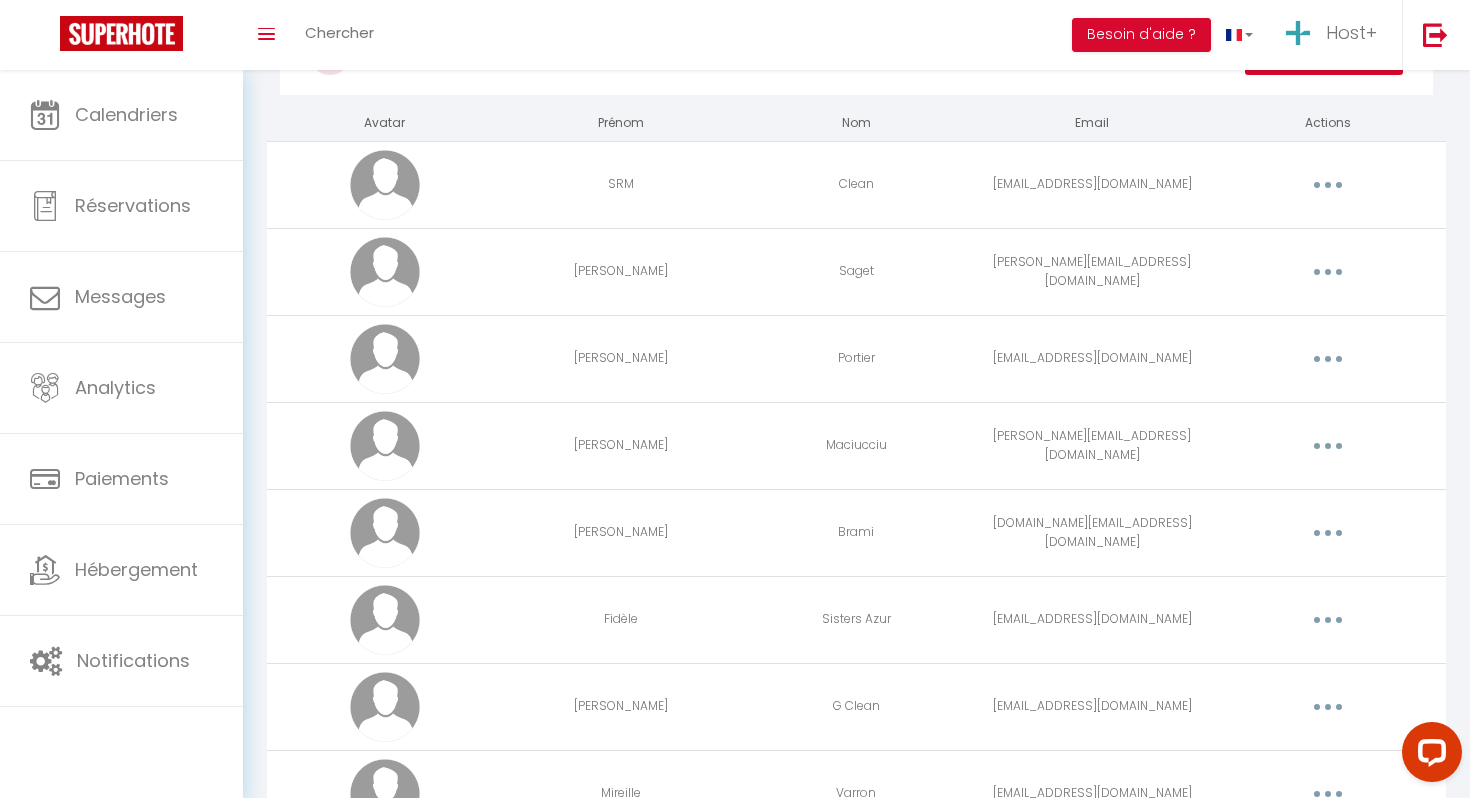 scroll, scrollTop: 0, scrollLeft: 0, axis: both 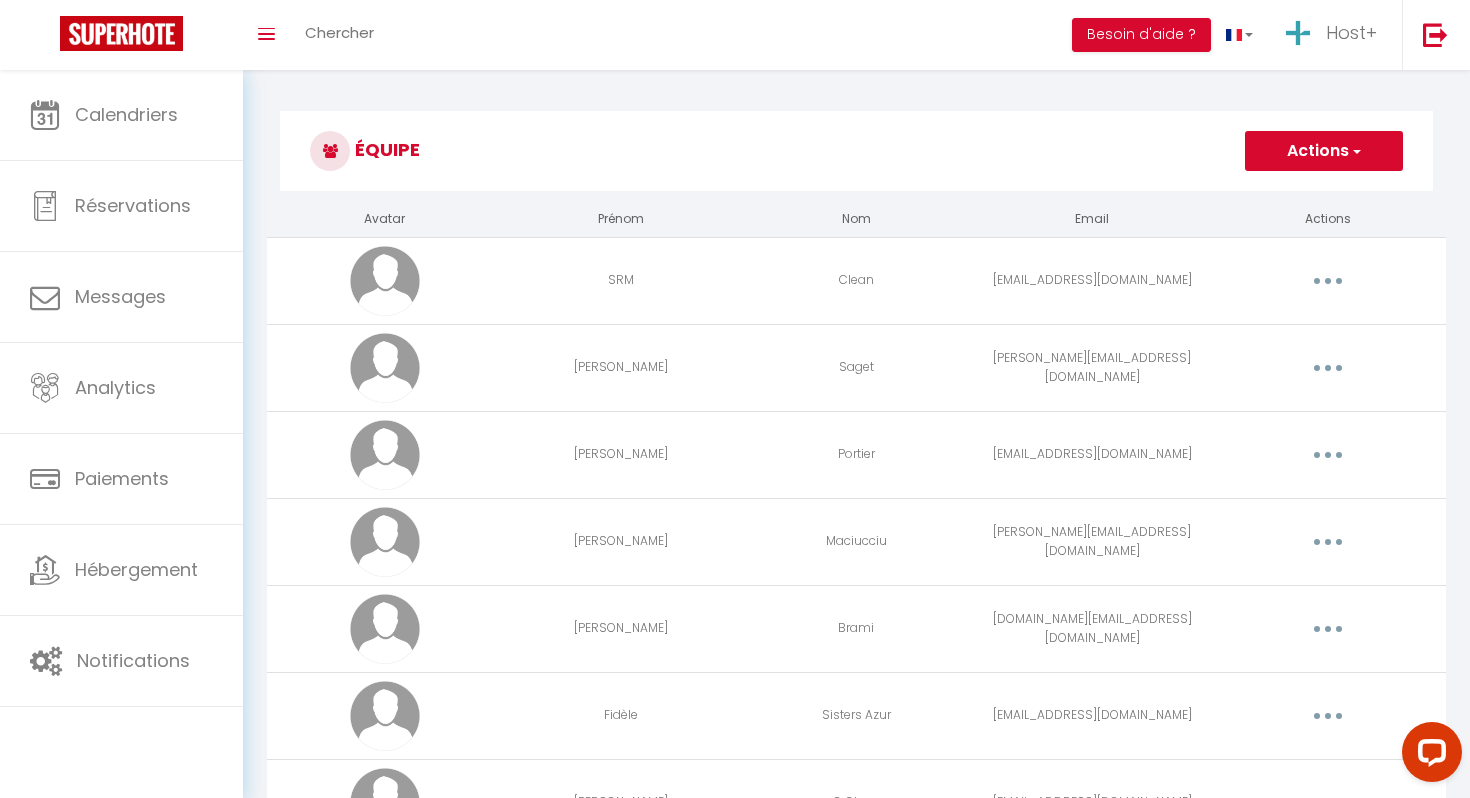 click at bounding box center (1328, 281) 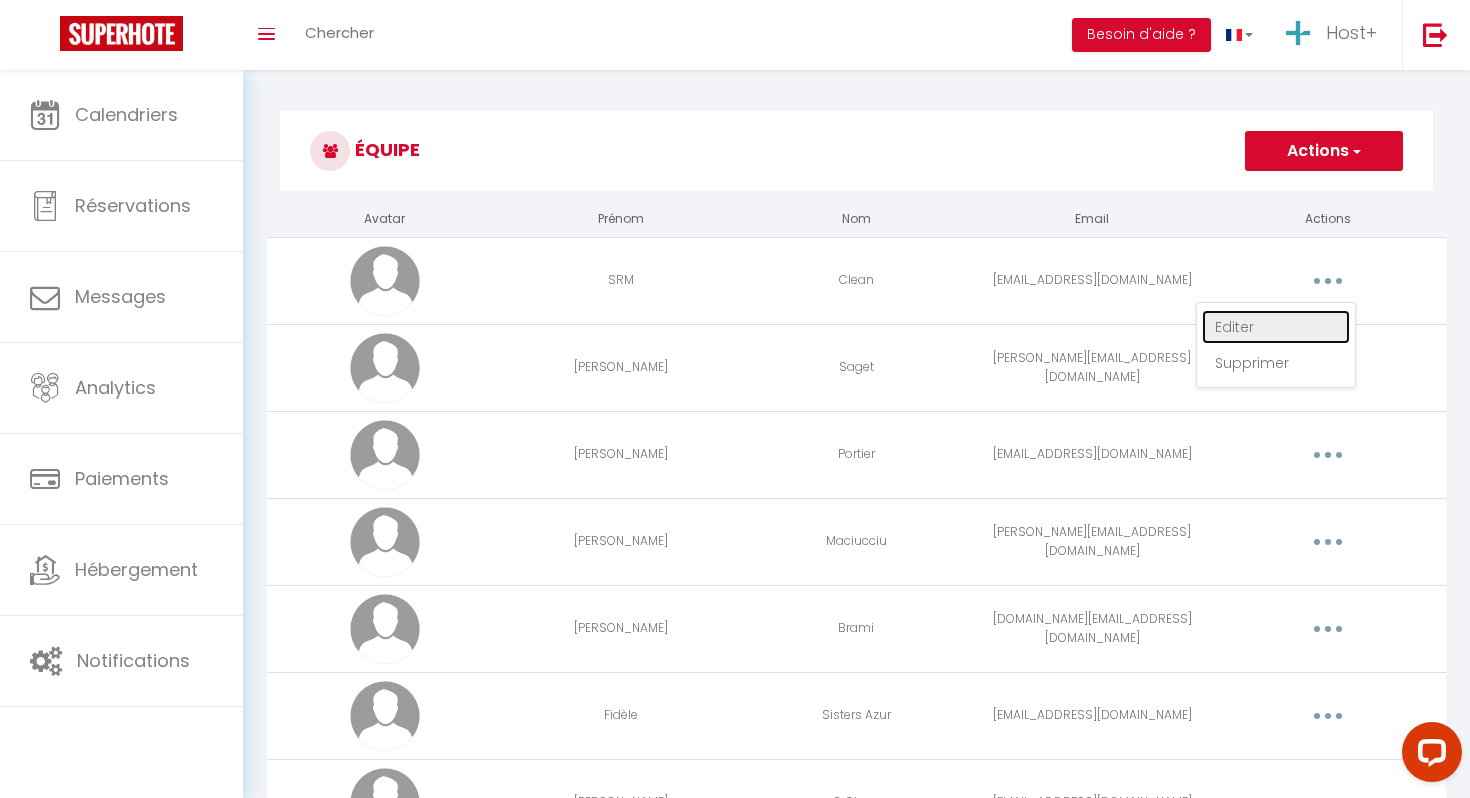 click on "Editer" at bounding box center (1276, 327) 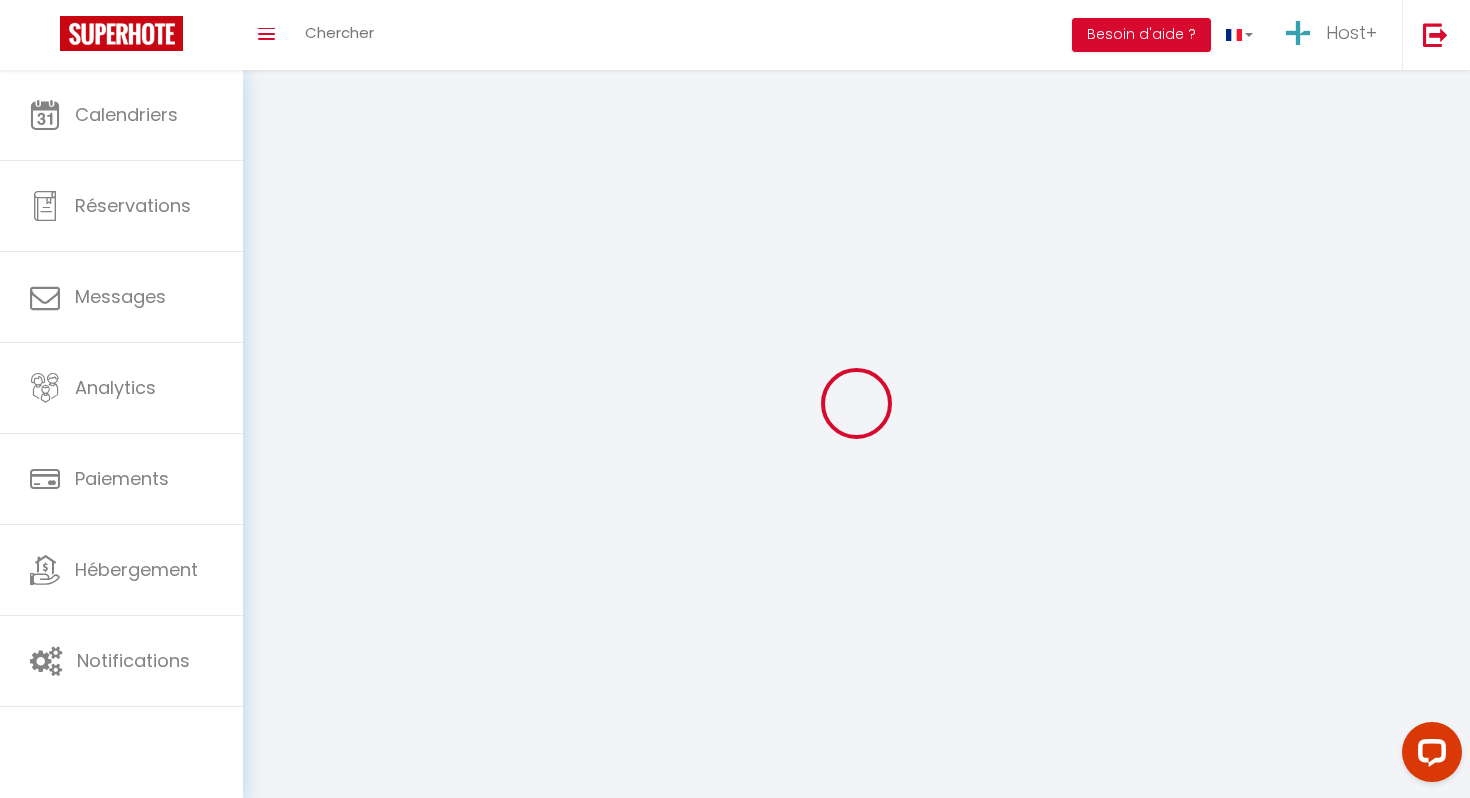 type on "SRM" 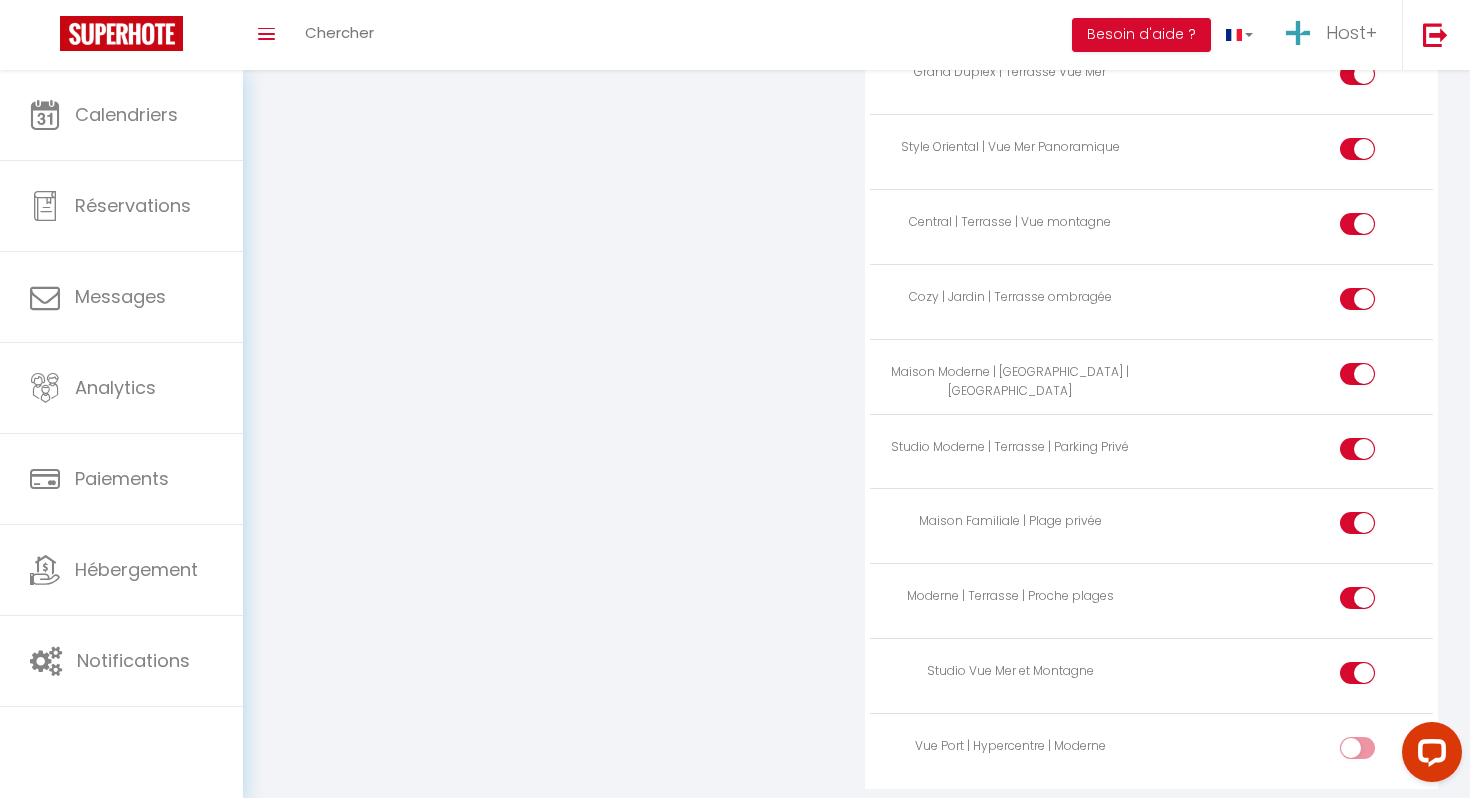 scroll, scrollTop: 2580, scrollLeft: 0, axis: vertical 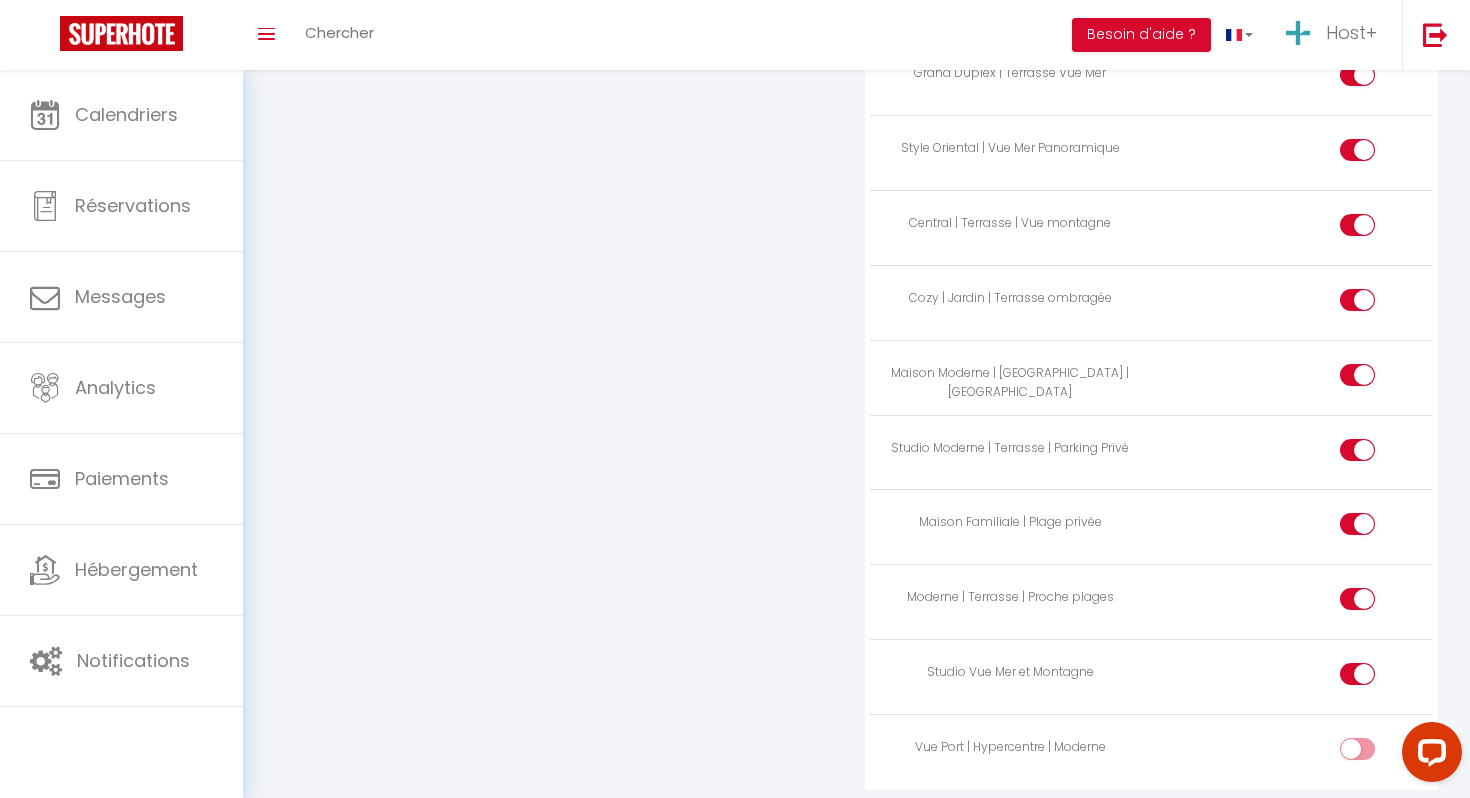 click at bounding box center [1374, 454] 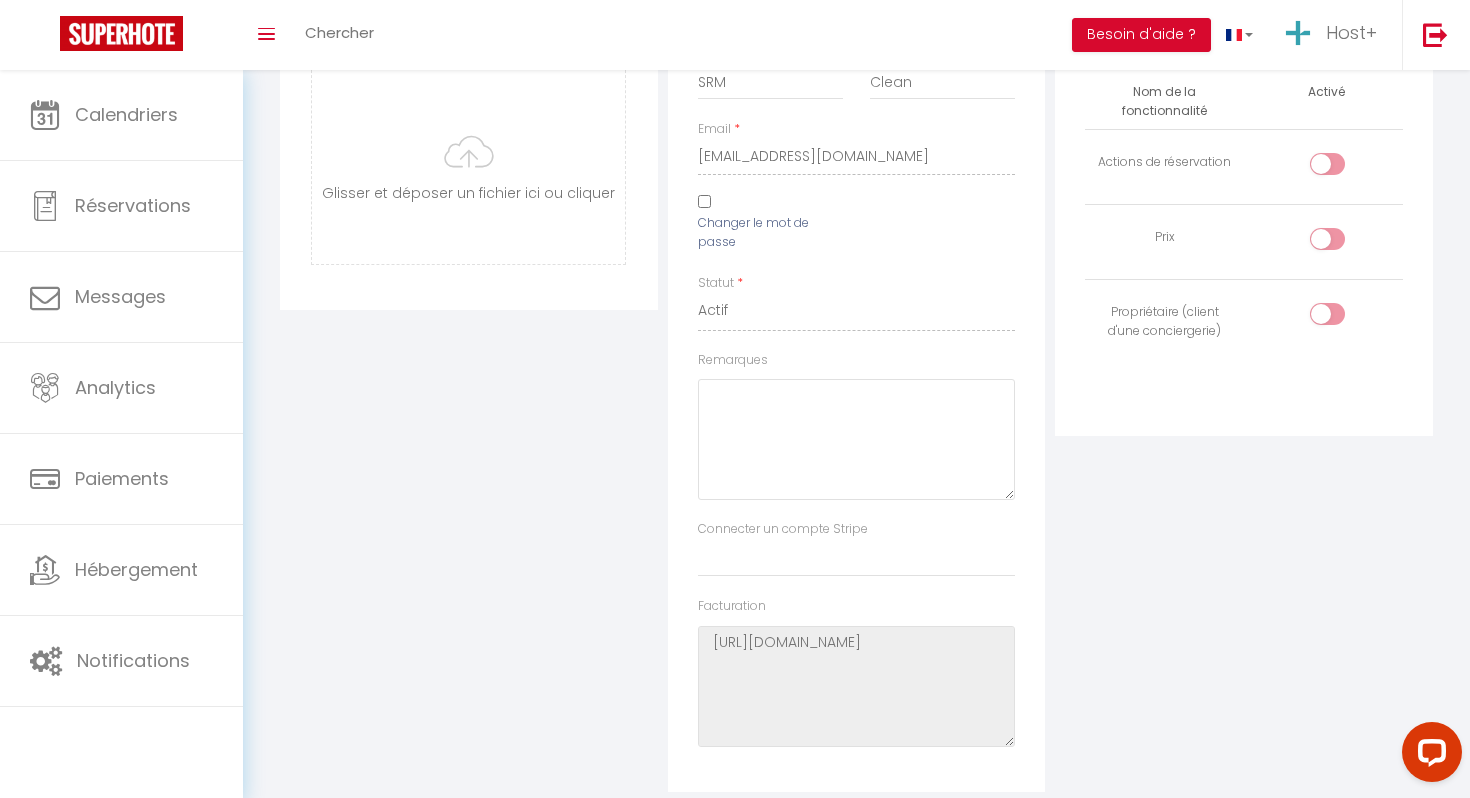 scroll, scrollTop: 0, scrollLeft: 0, axis: both 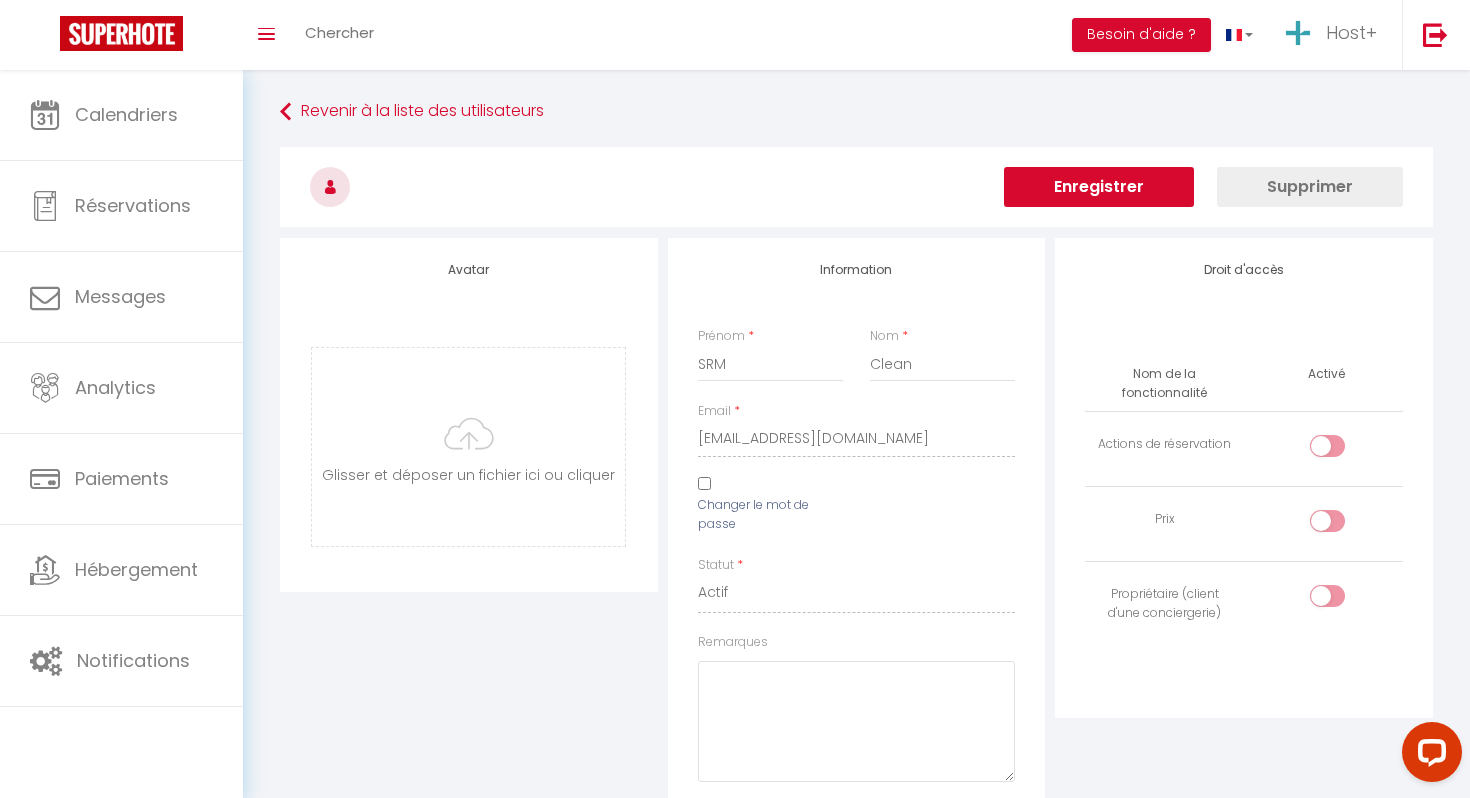 click on "Enregistrer" at bounding box center [1099, 187] 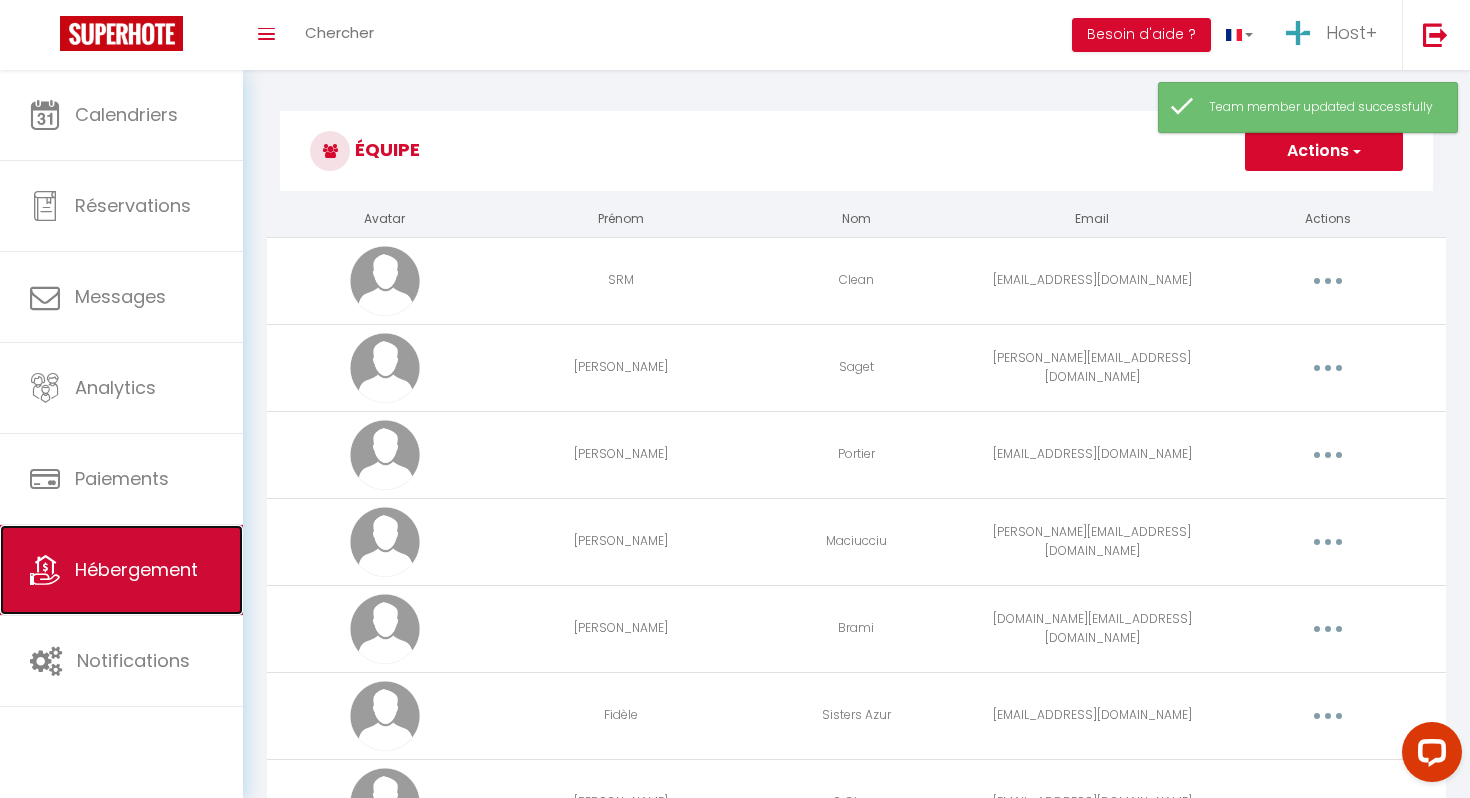 click on "Hébergement" at bounding box center [136, 569] 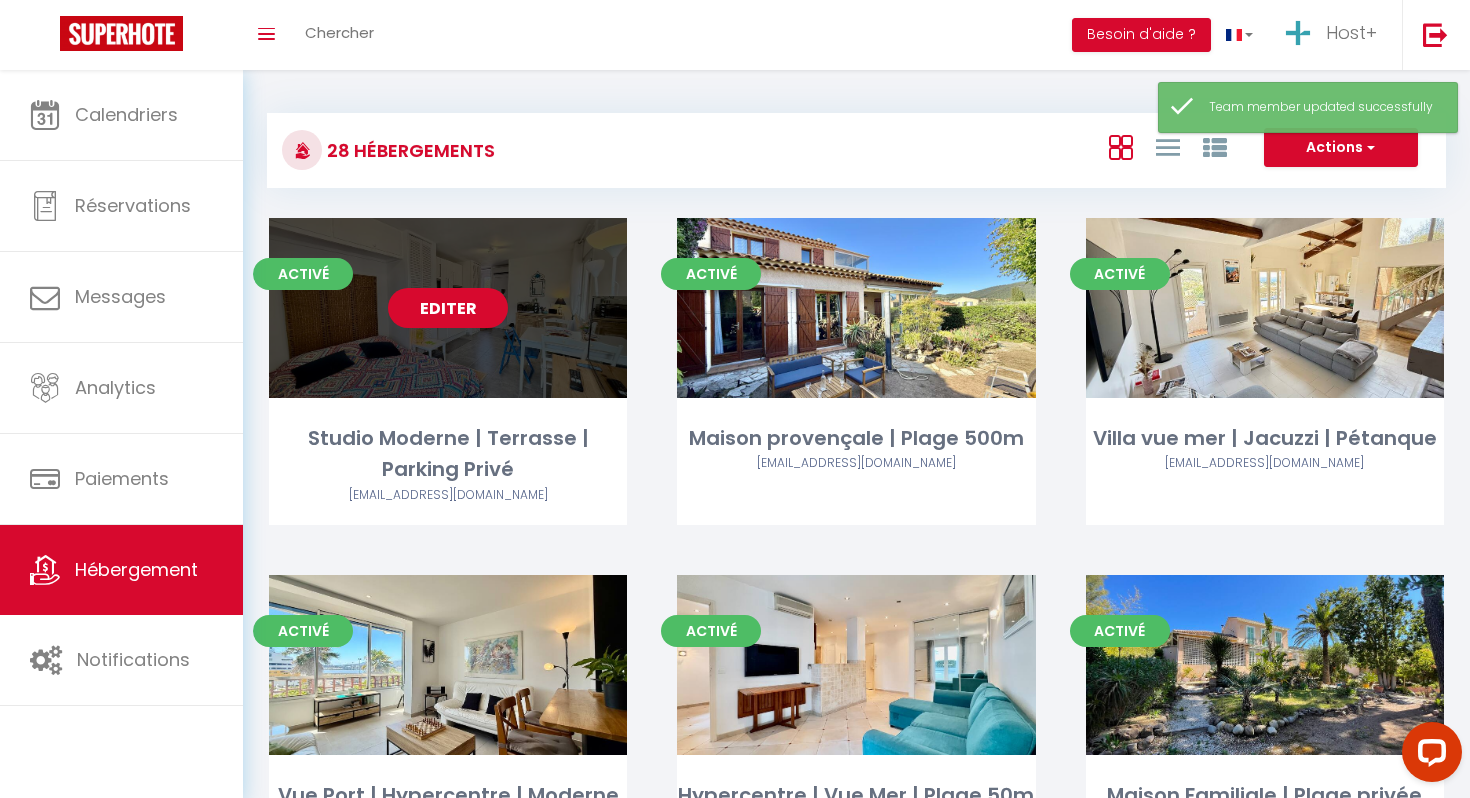 click on "Editer" at bounding box center (448, 308) 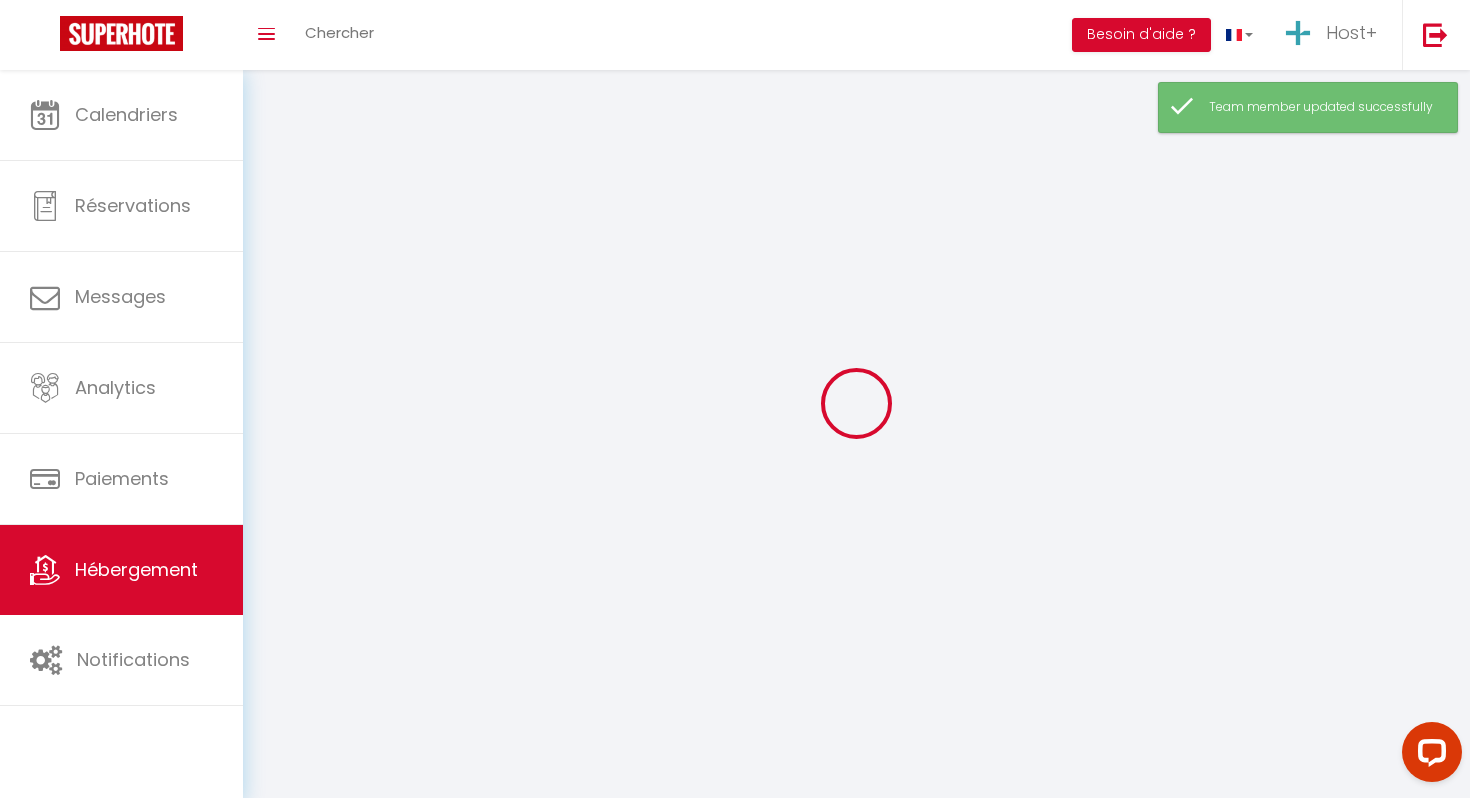 select 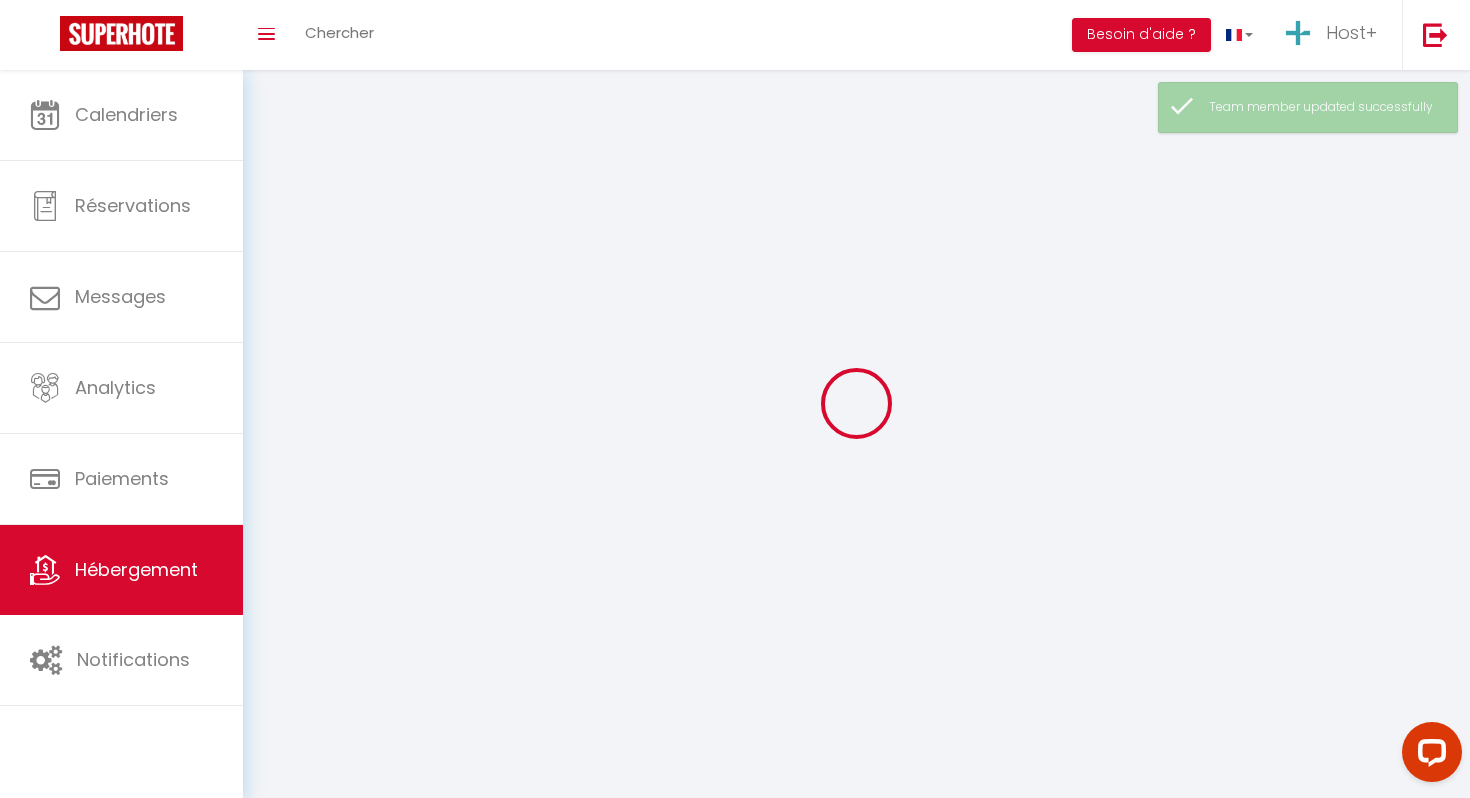 type on "Studio Moderne | Terrasse | Parking Privé" 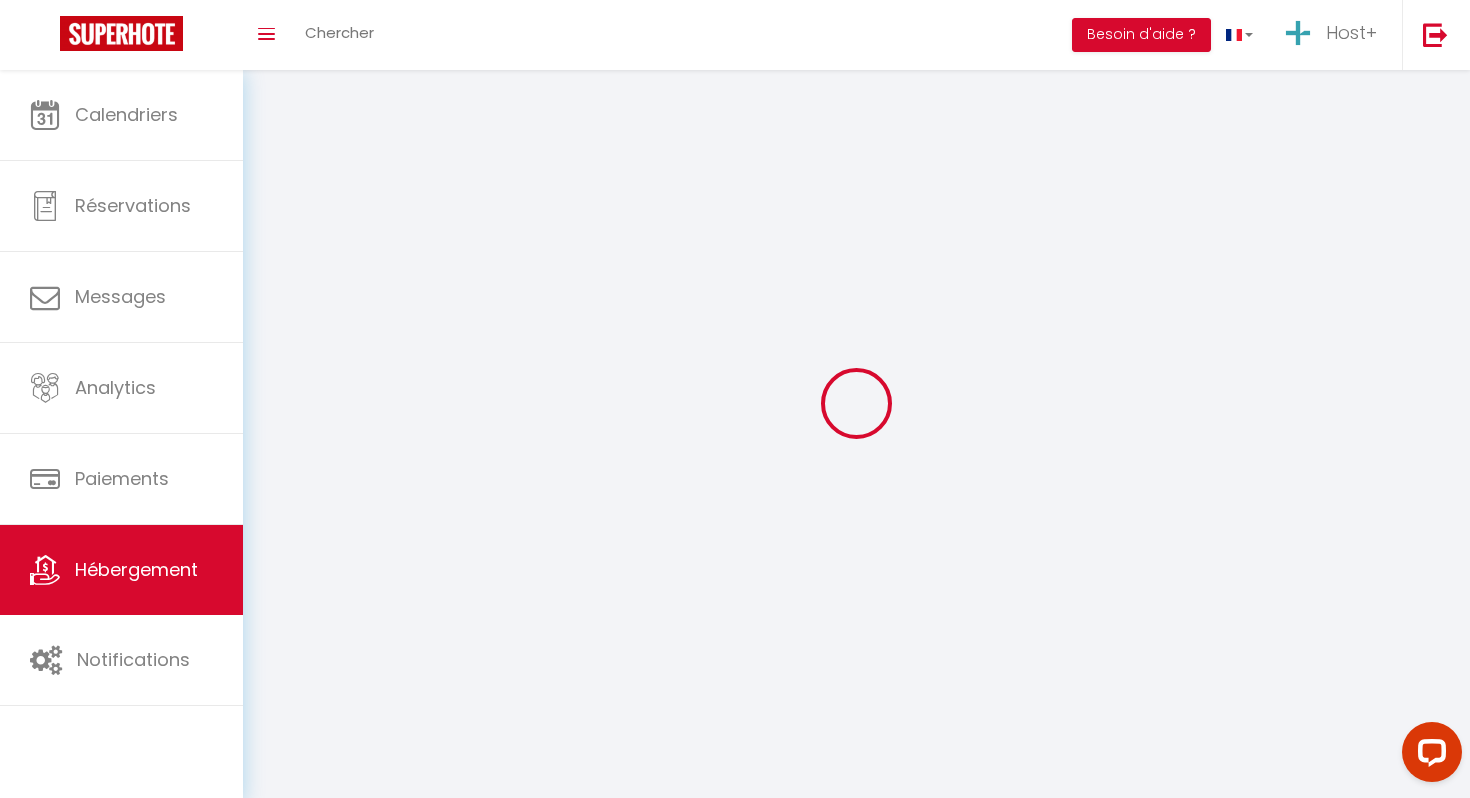 select 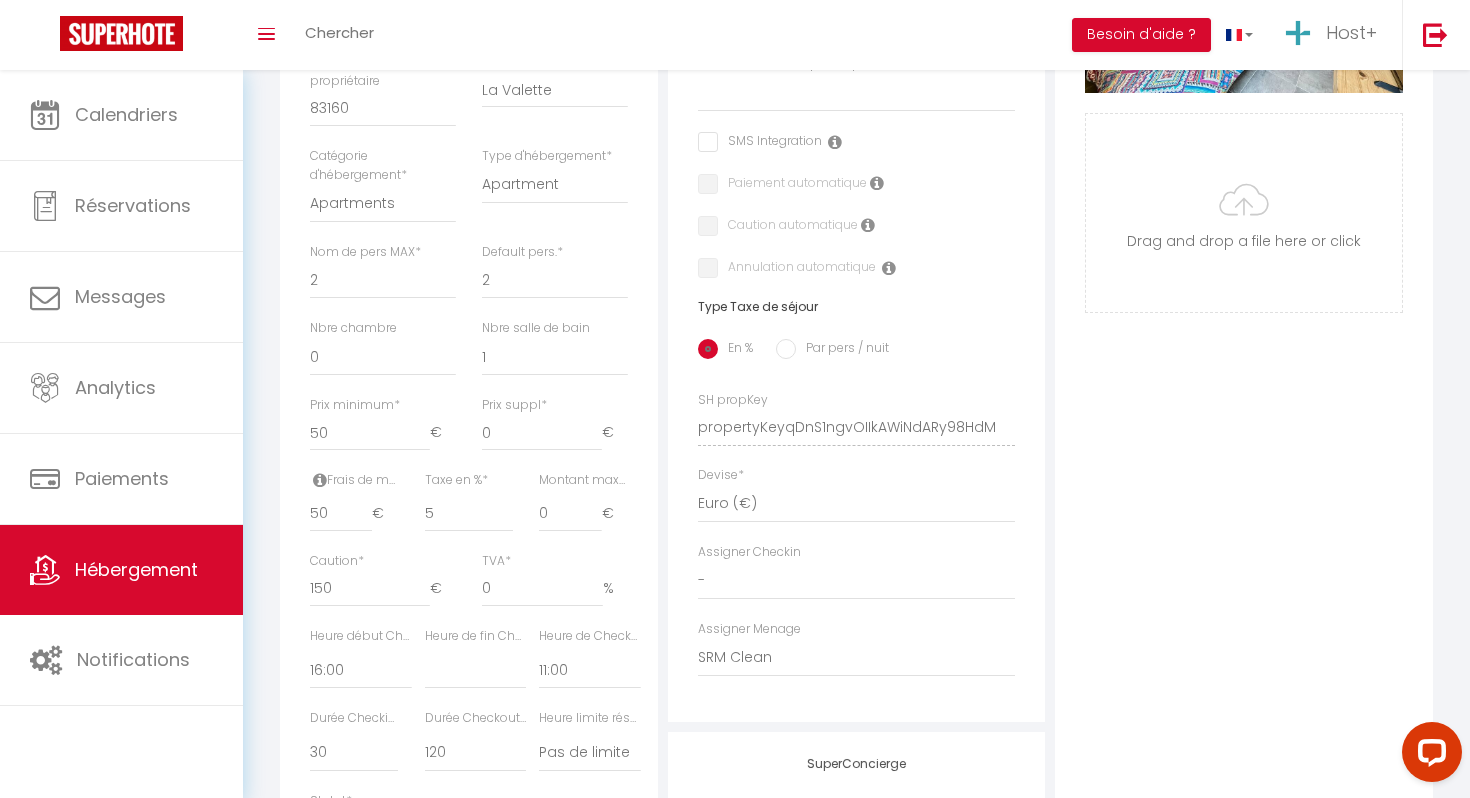 scroll, scrollTop: 592, scrollLeft: 0, axis: vertical 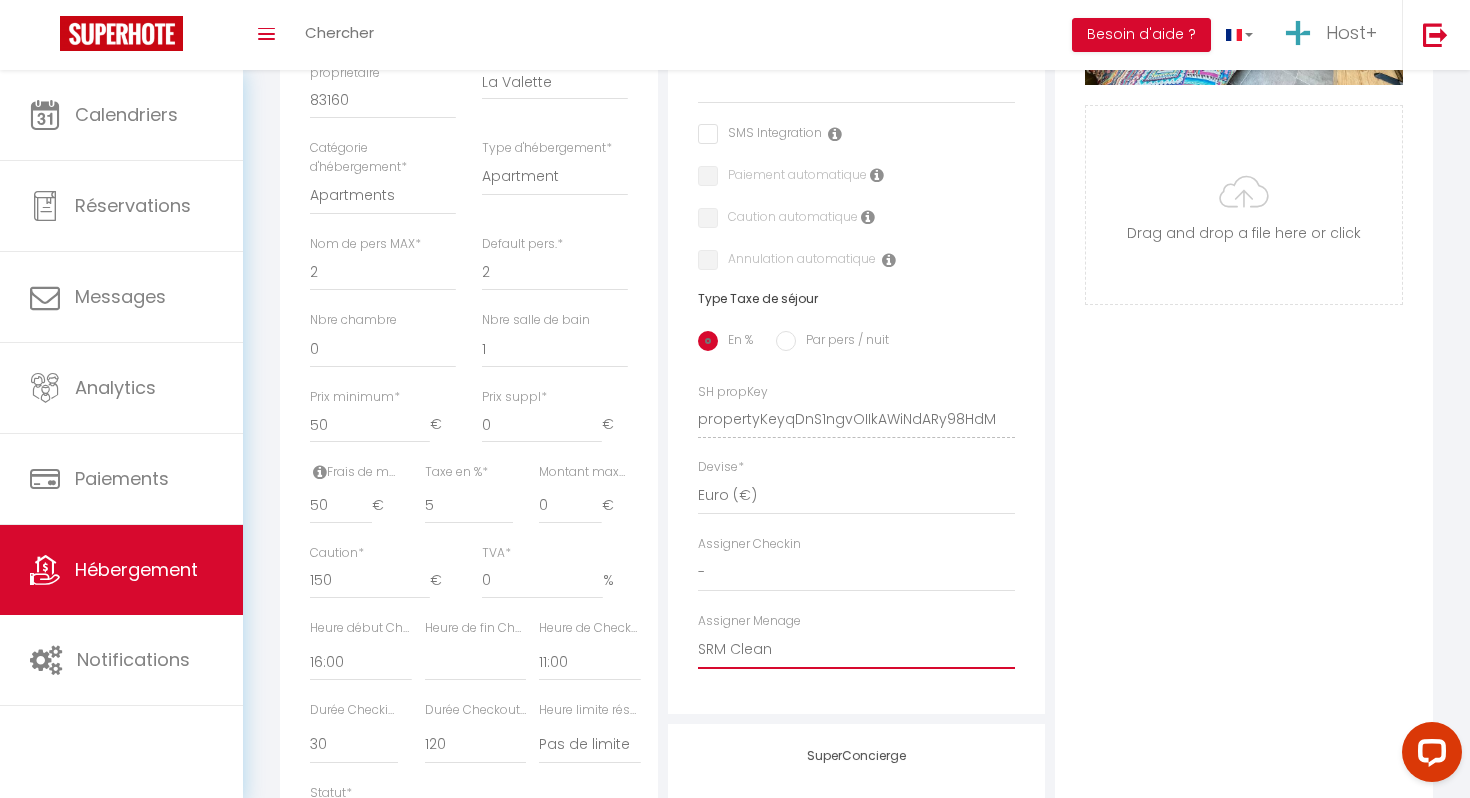 click on "-
SRM Clean
[PERSON_NAME]
[PERSON_NAME]
[PERSON_NAME]
[PERSON_NAME]
Fidèle Sisters Azur
Marie G Clean
[PERSON_NAME]
[PERSON_NAME]
[PERSON_NAME]
[PERSON_NAME]
[PERSON_NAME]
[PERSON_NAME]" at bounding box center [857, 650] 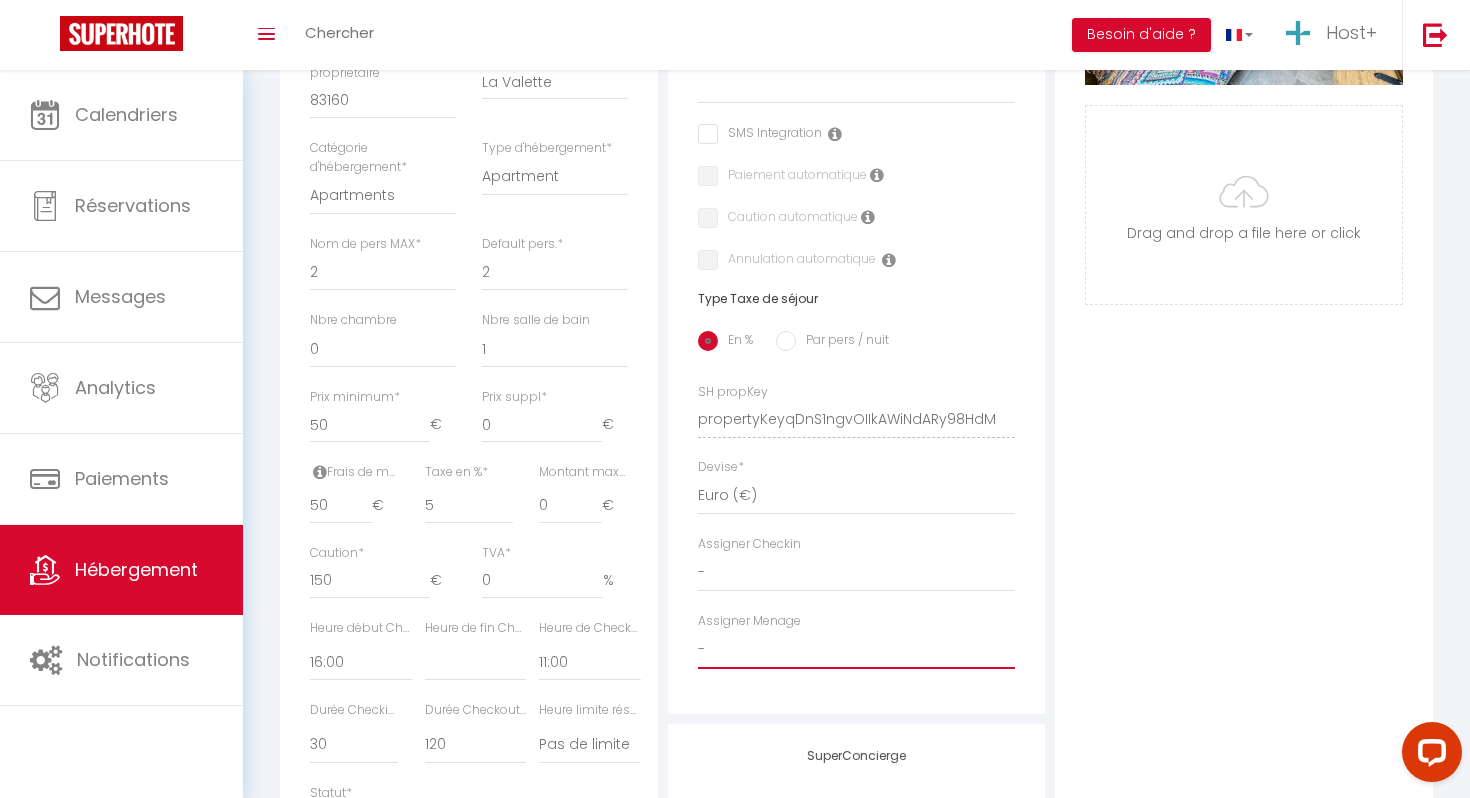 select 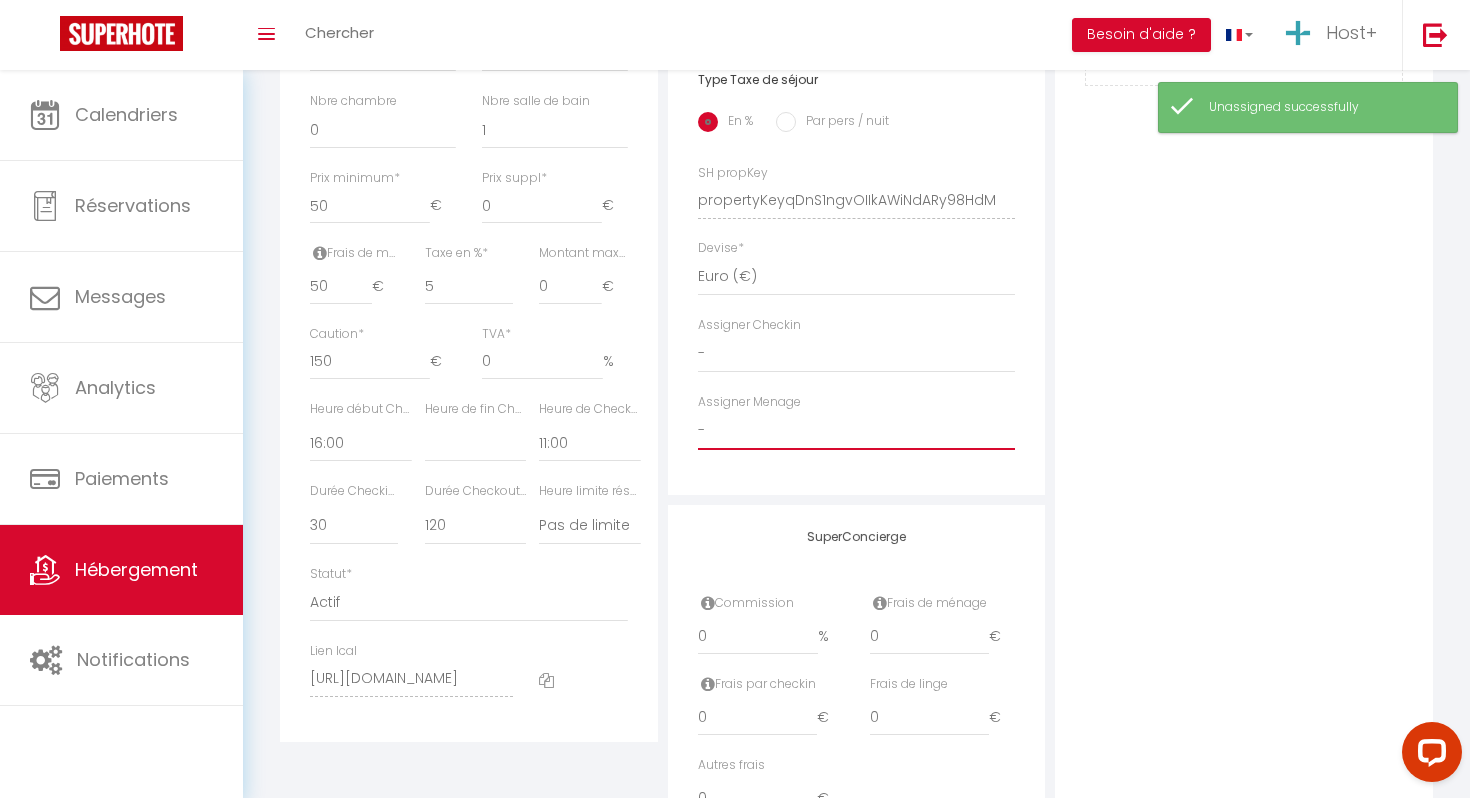 scroll, scrollTop: 816, scrollLeft: 0, axis: vertical 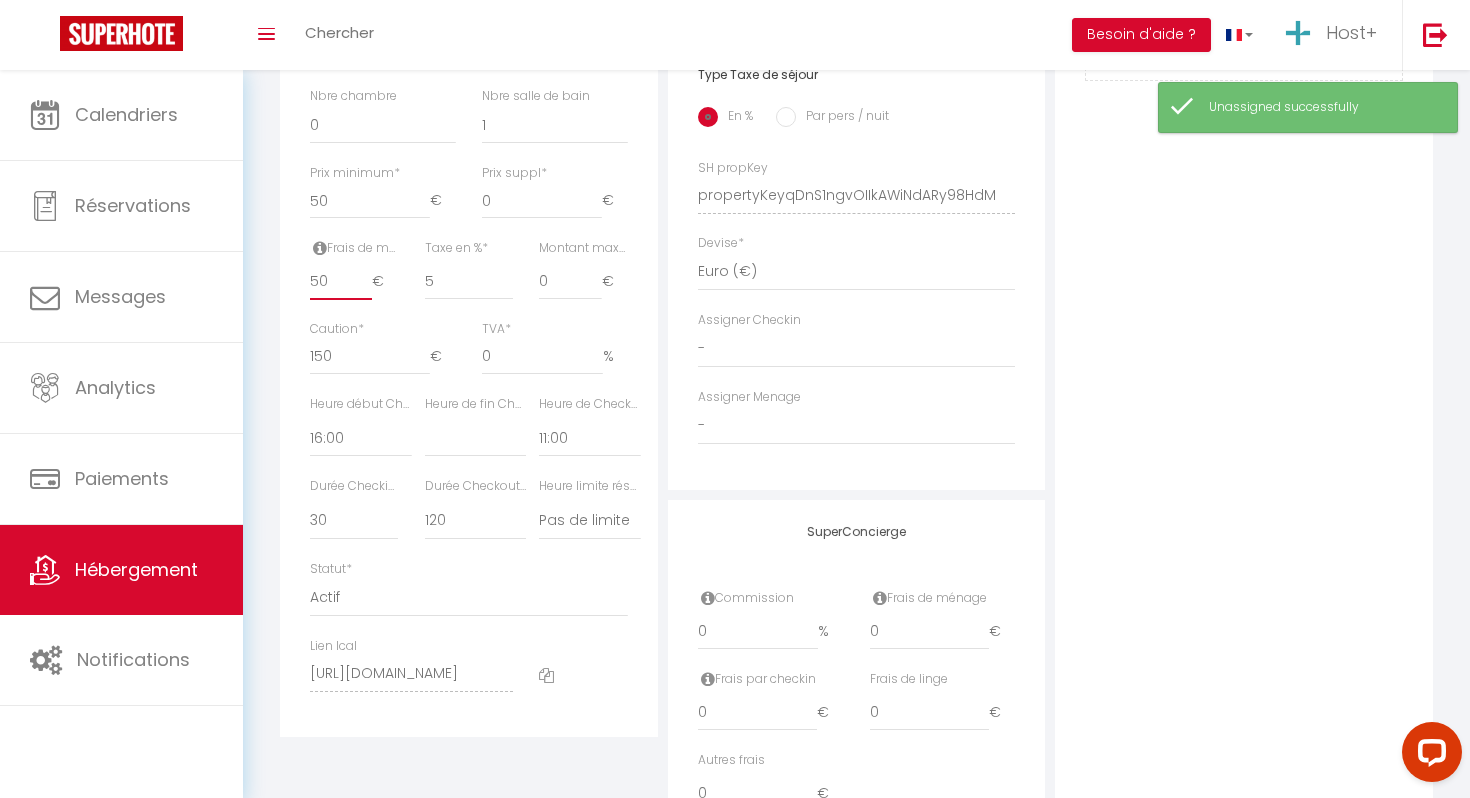 click on "50" at bounding box center [341, 282] 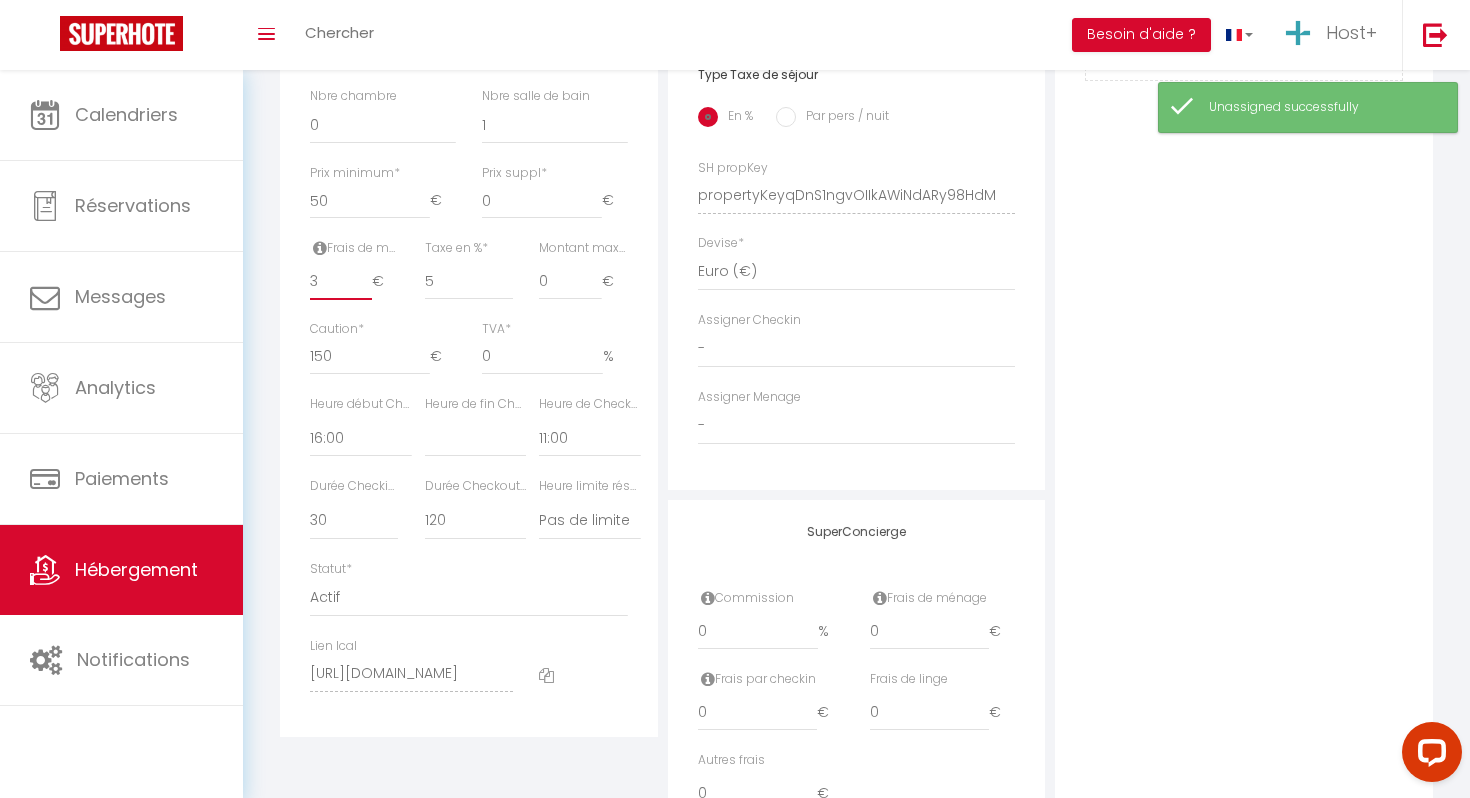 select 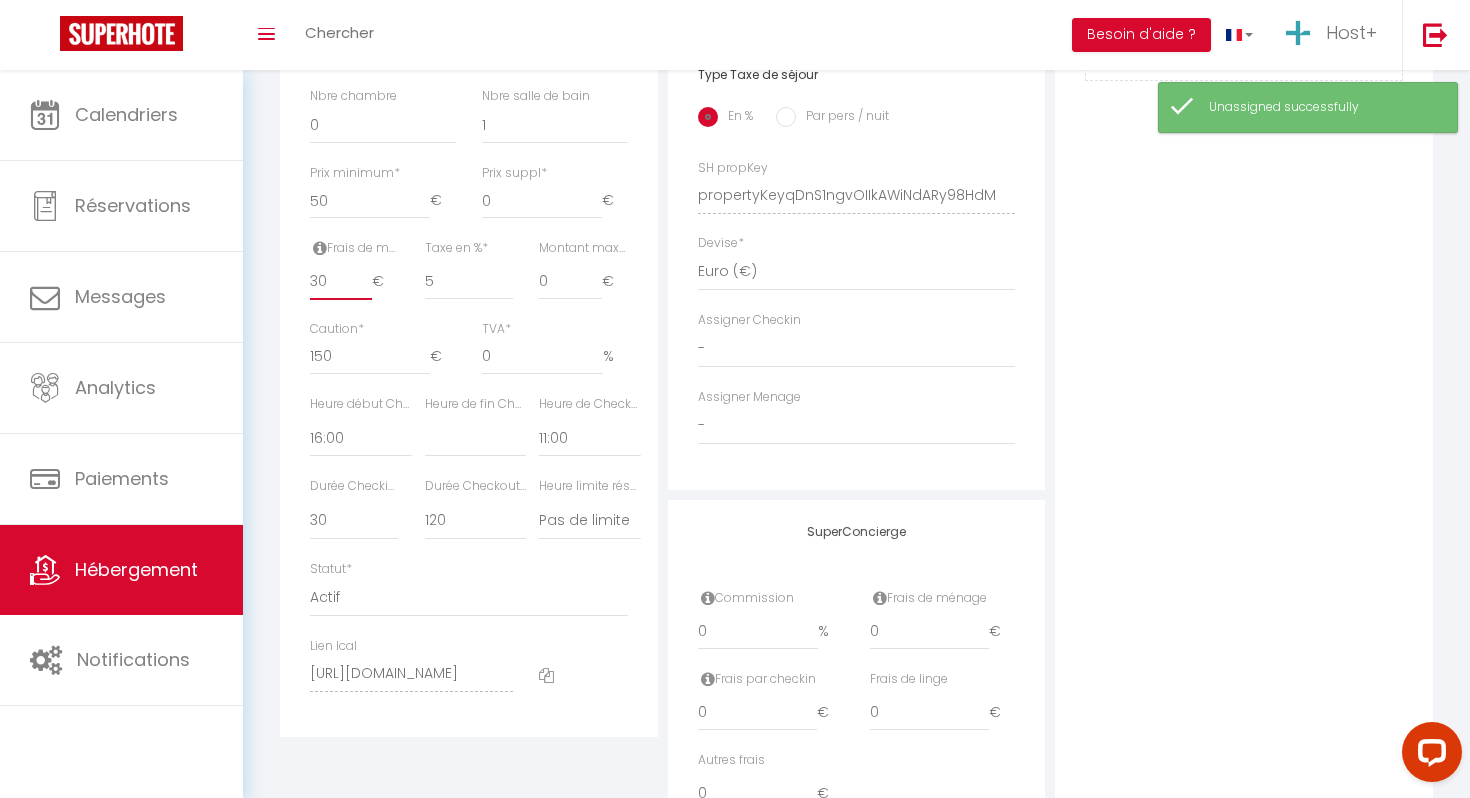 select 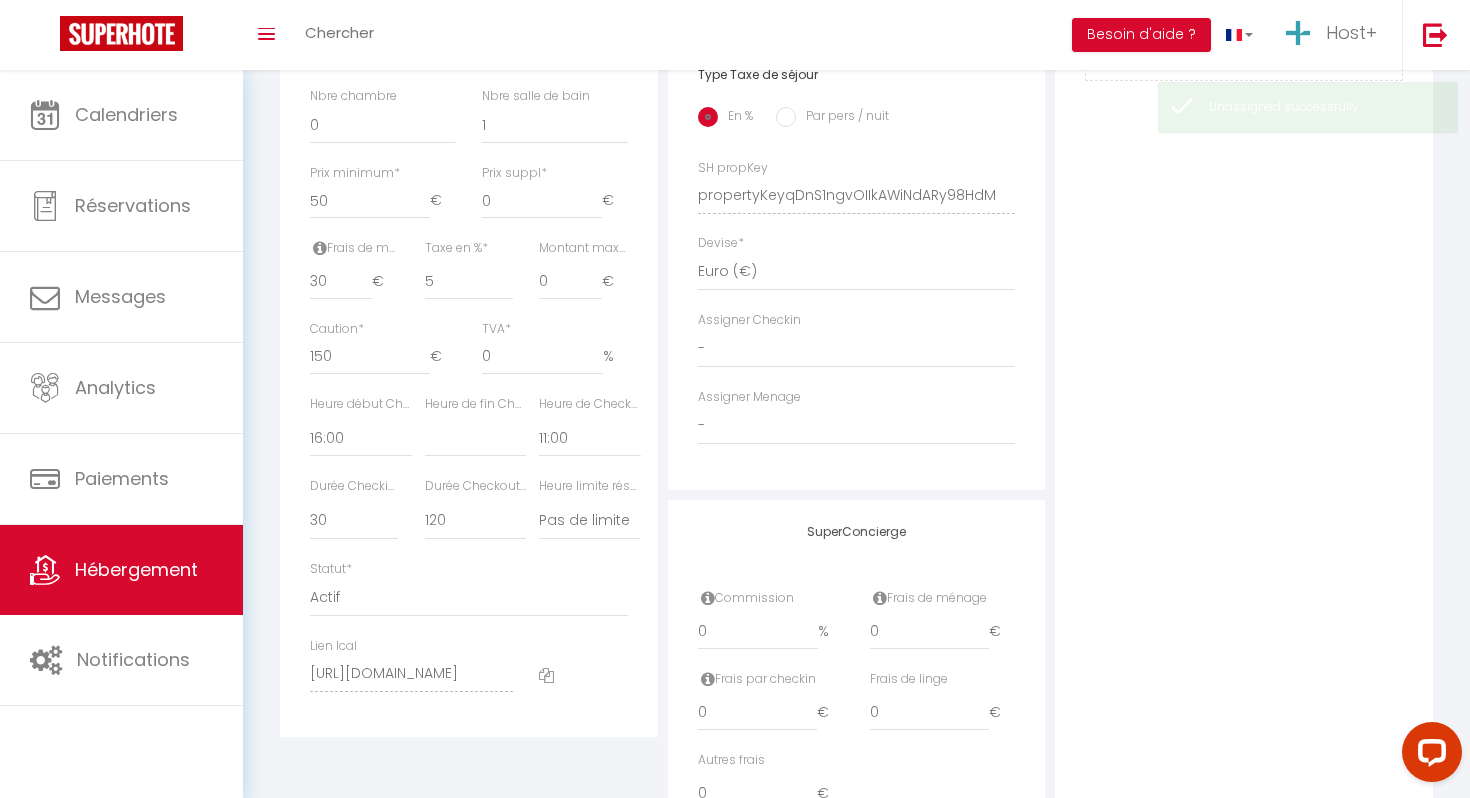 click on "Photo
Photo
Supprimer
Drag and drop a file here or click Ooops, something wrong appended. Remove   Drag and drop or click to replace" at bounding box center [1244, 181] 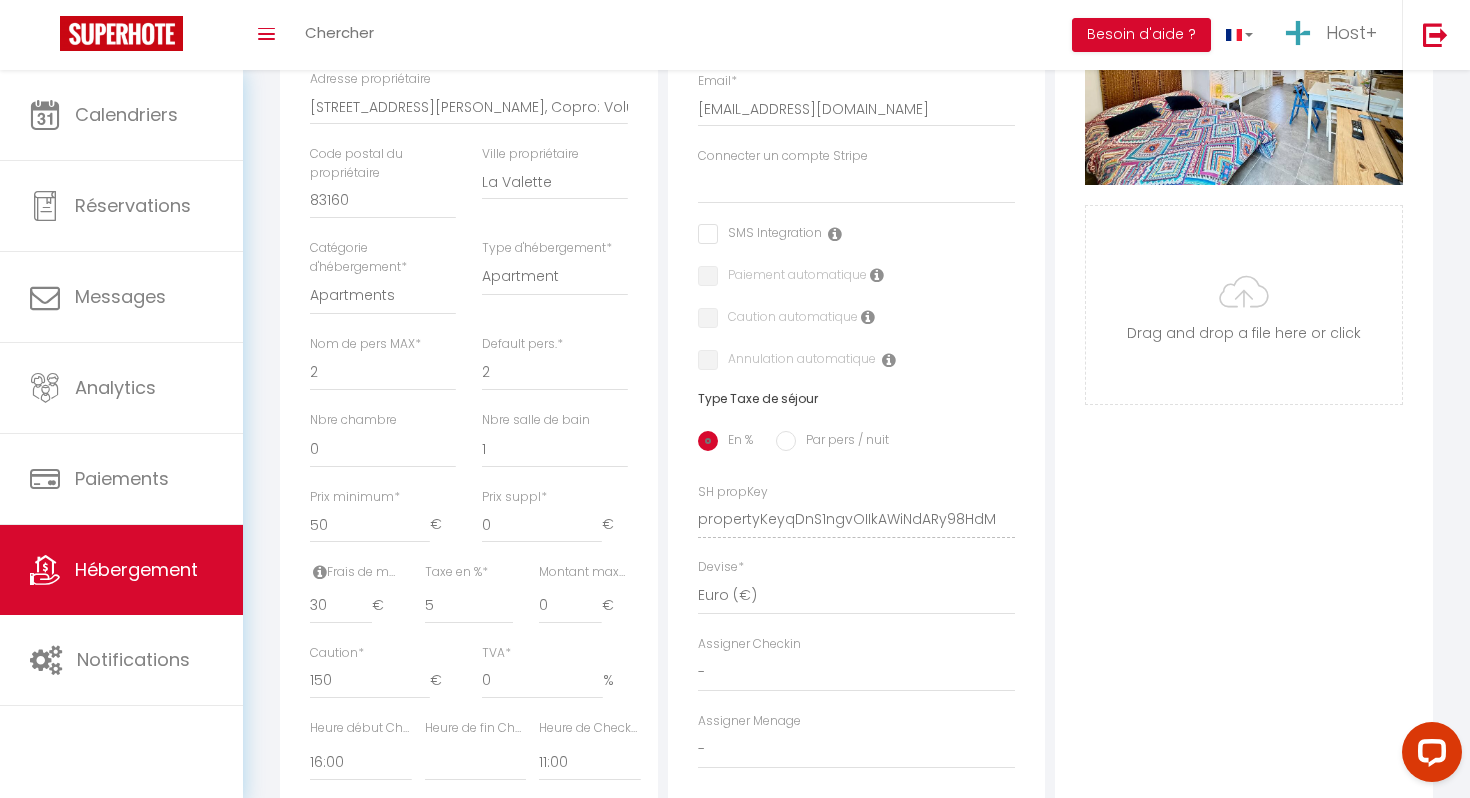 scroll, scrollTop: 498, scrollLeft: 0, axis: vertical 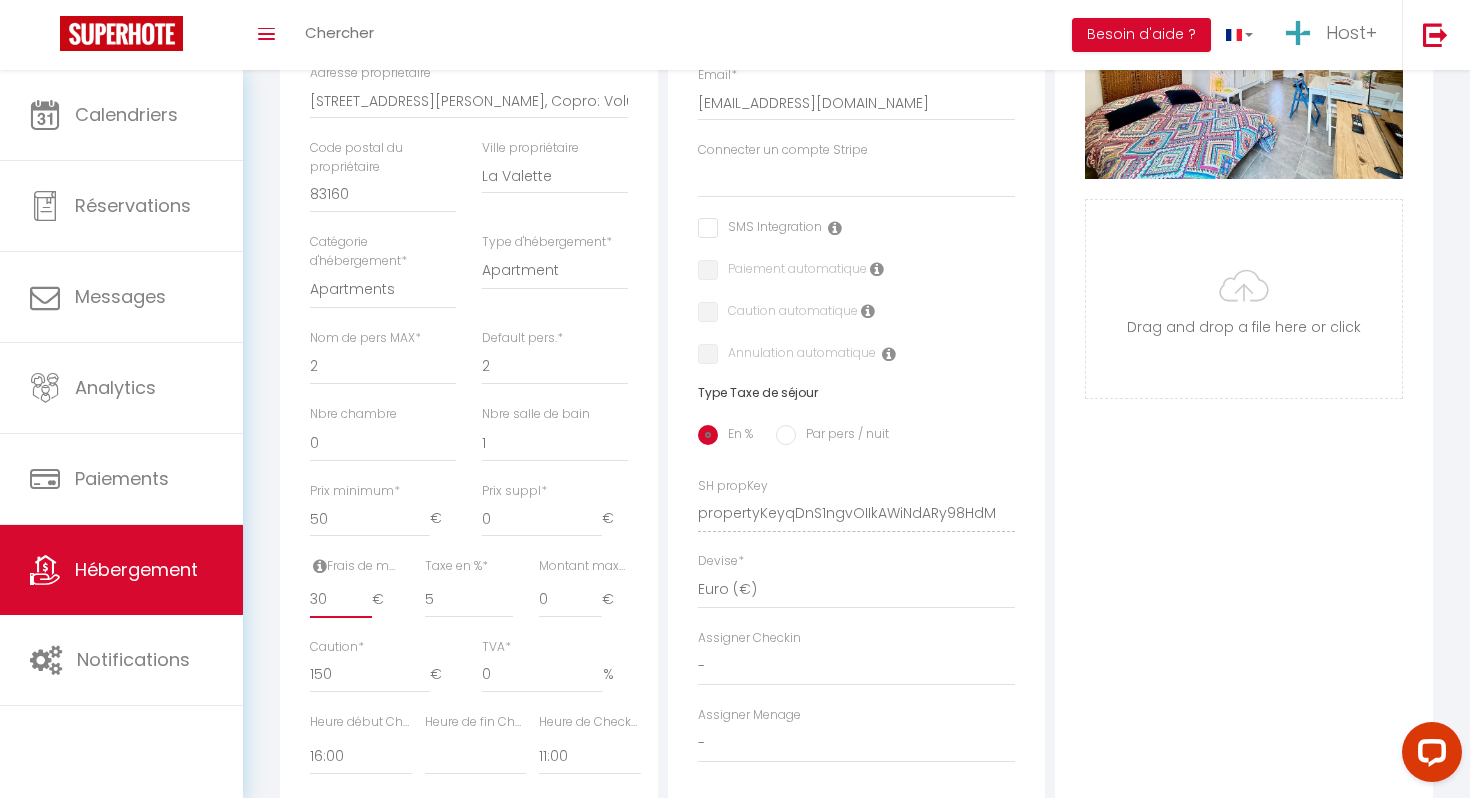 click on "30" at bounding box center [341, 600] 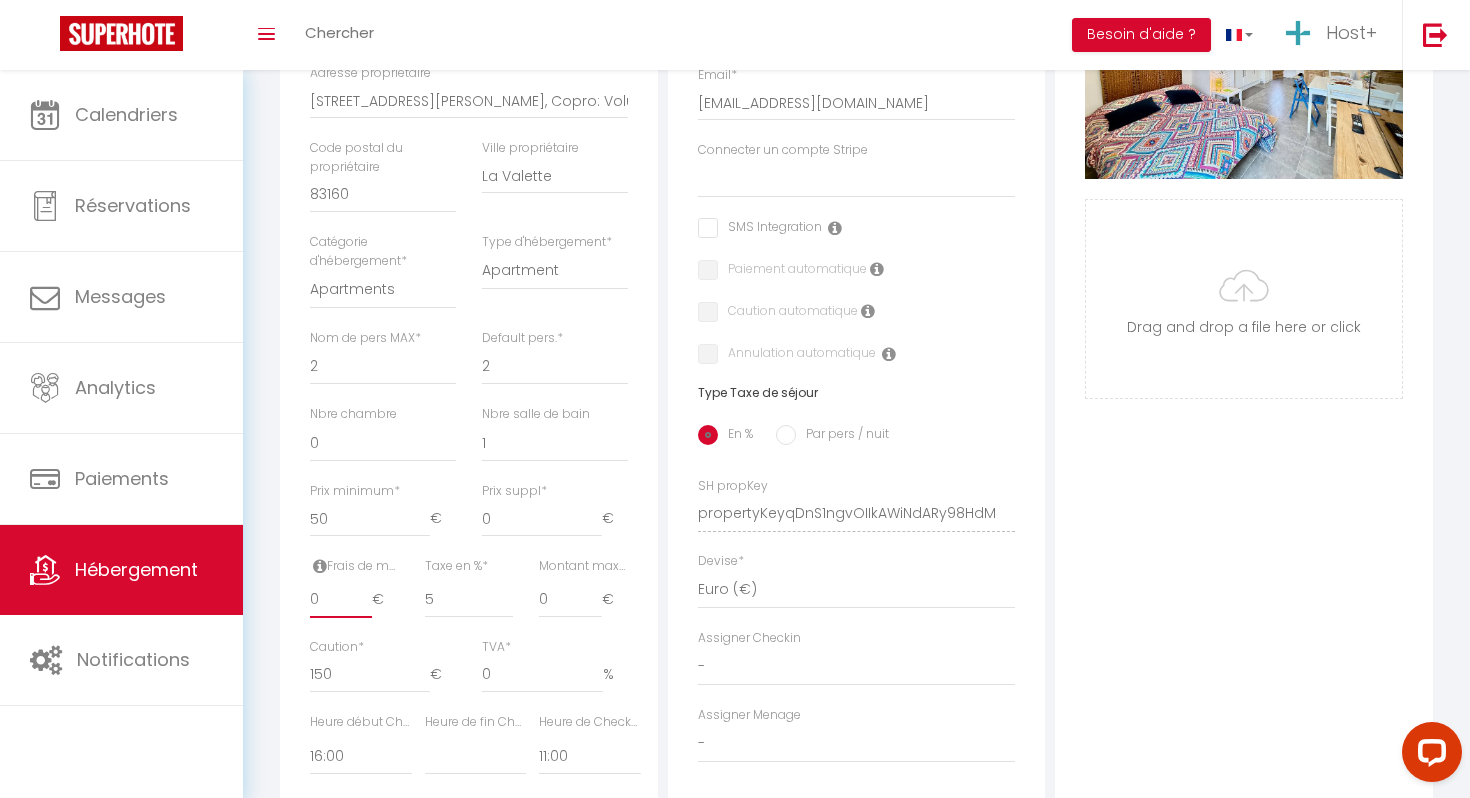 select 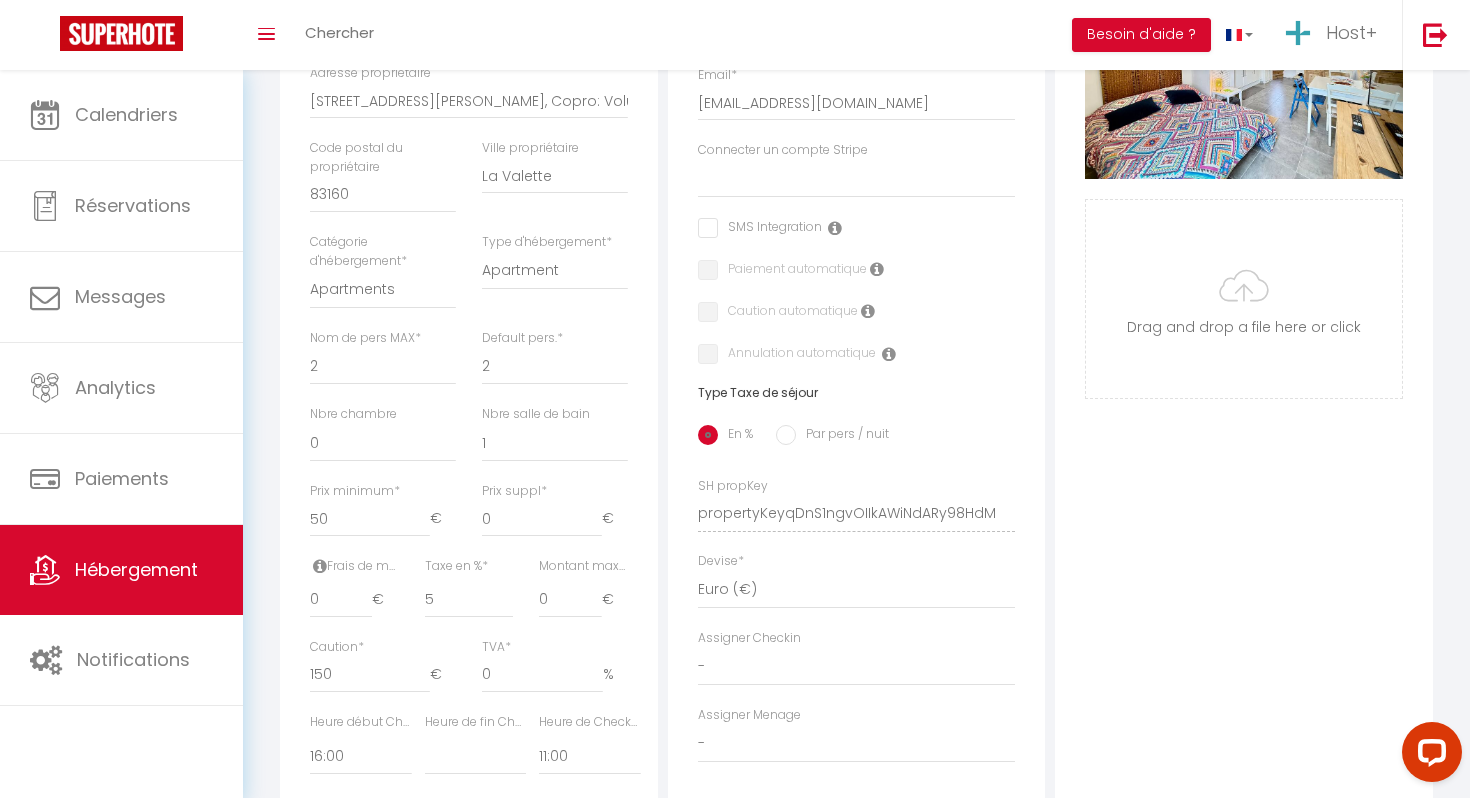 click on "Photo
Photo
Supprimer
Drag and drop a file here or click Ooops, something wrong appended. Remove   Drag and drop or click to replace" at bounding box center (1244, 499) 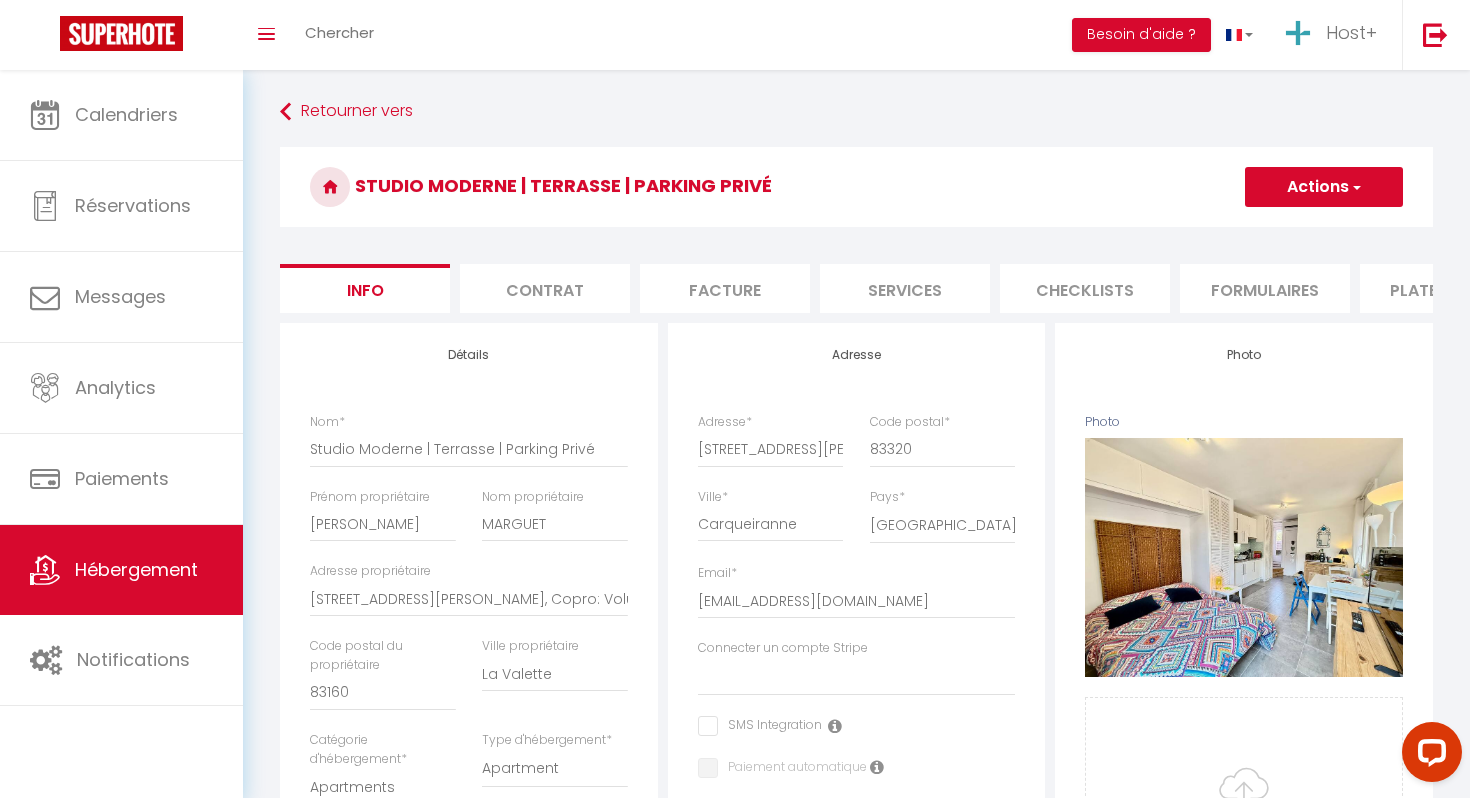 click at bounding box center (1355, 187) 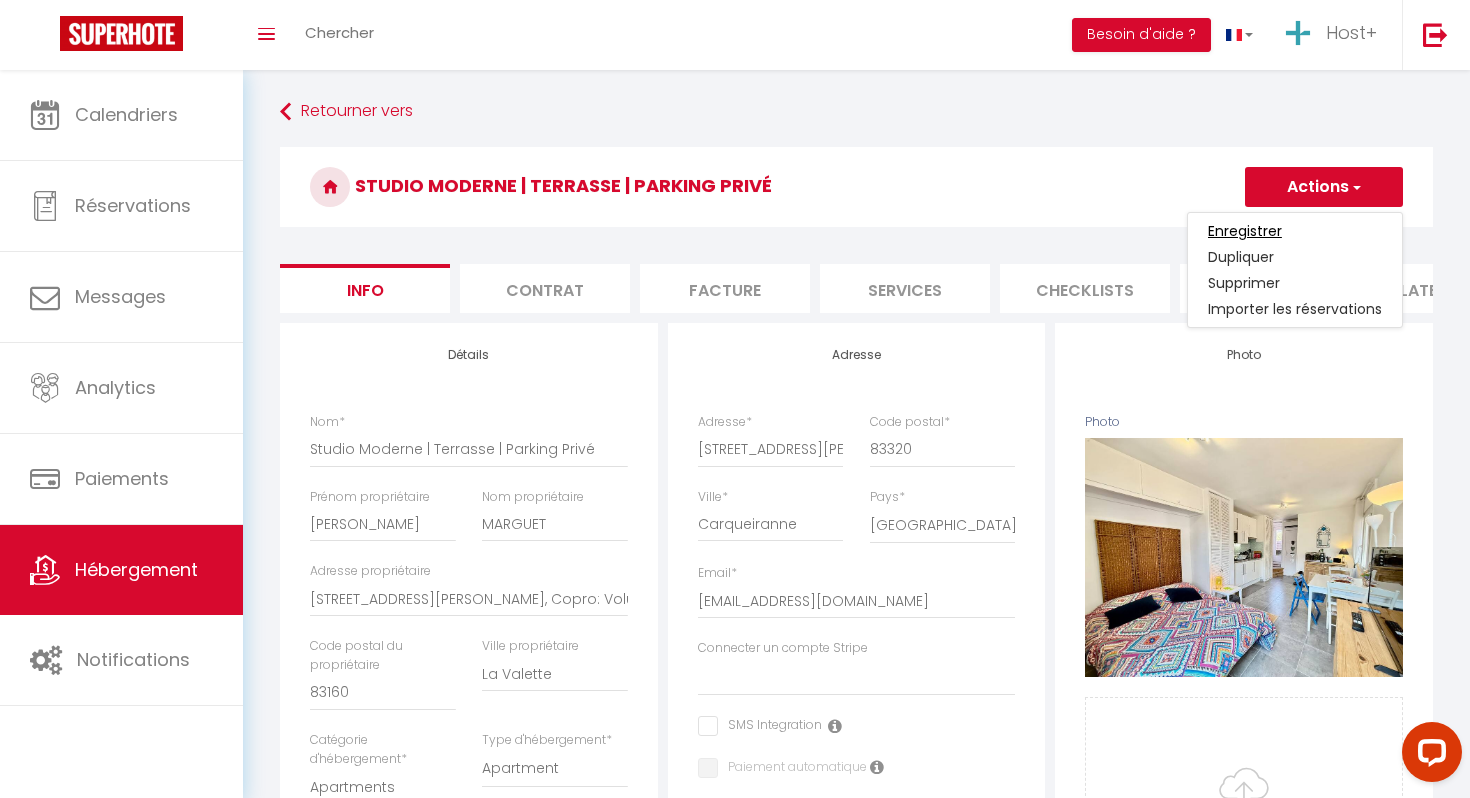 click on "Enregistrer" at bounding box center [1245, 231] 